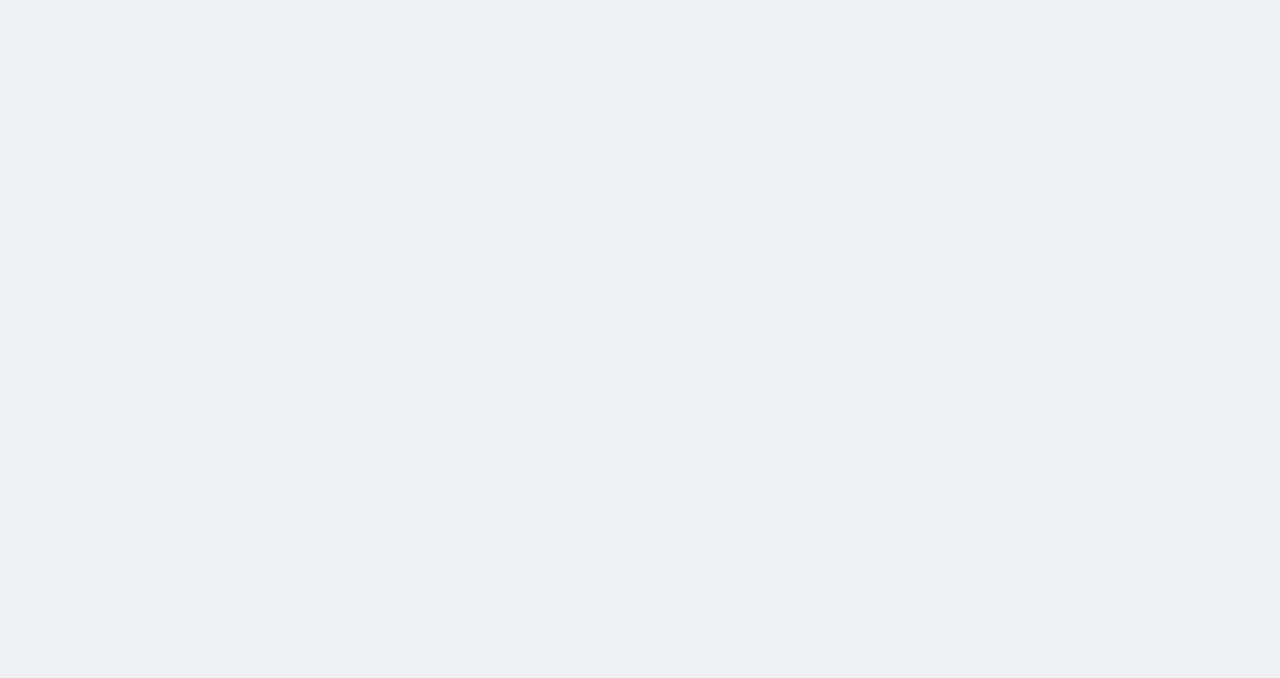scroll, scrollTop: 0, scrollLeft: 0, axis: both 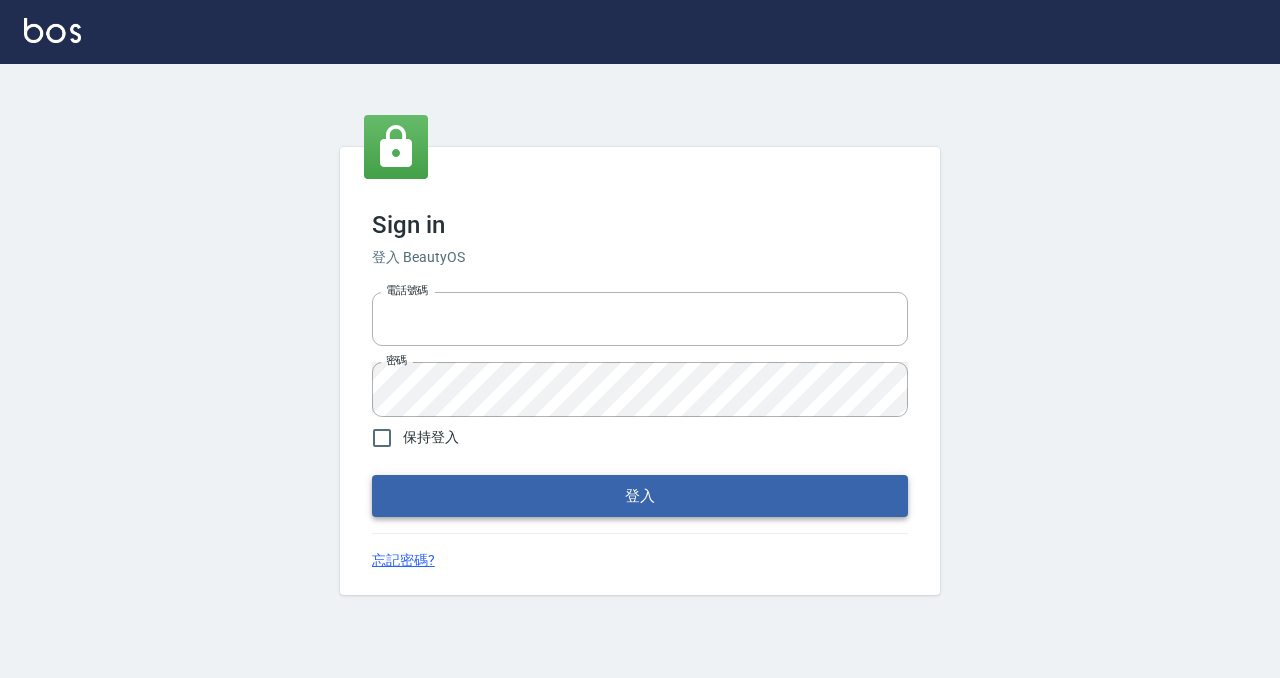 type on "devdev" 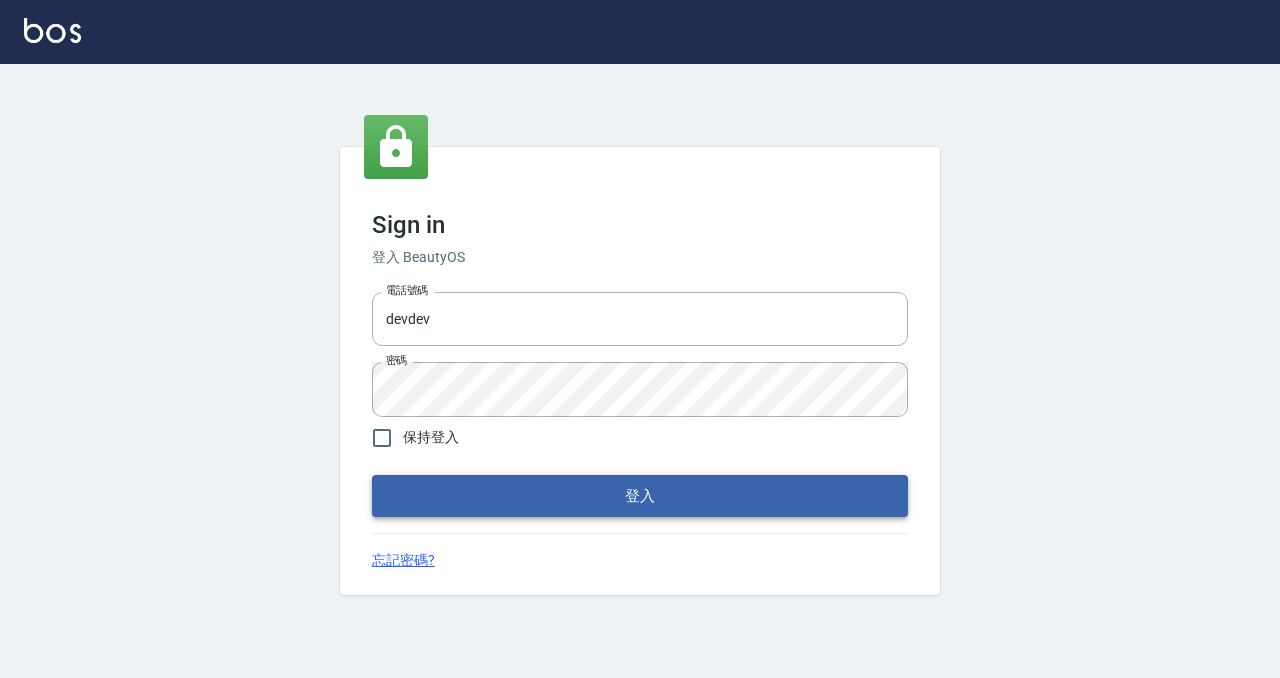 click on "登入" at bounding box center [640, 496] 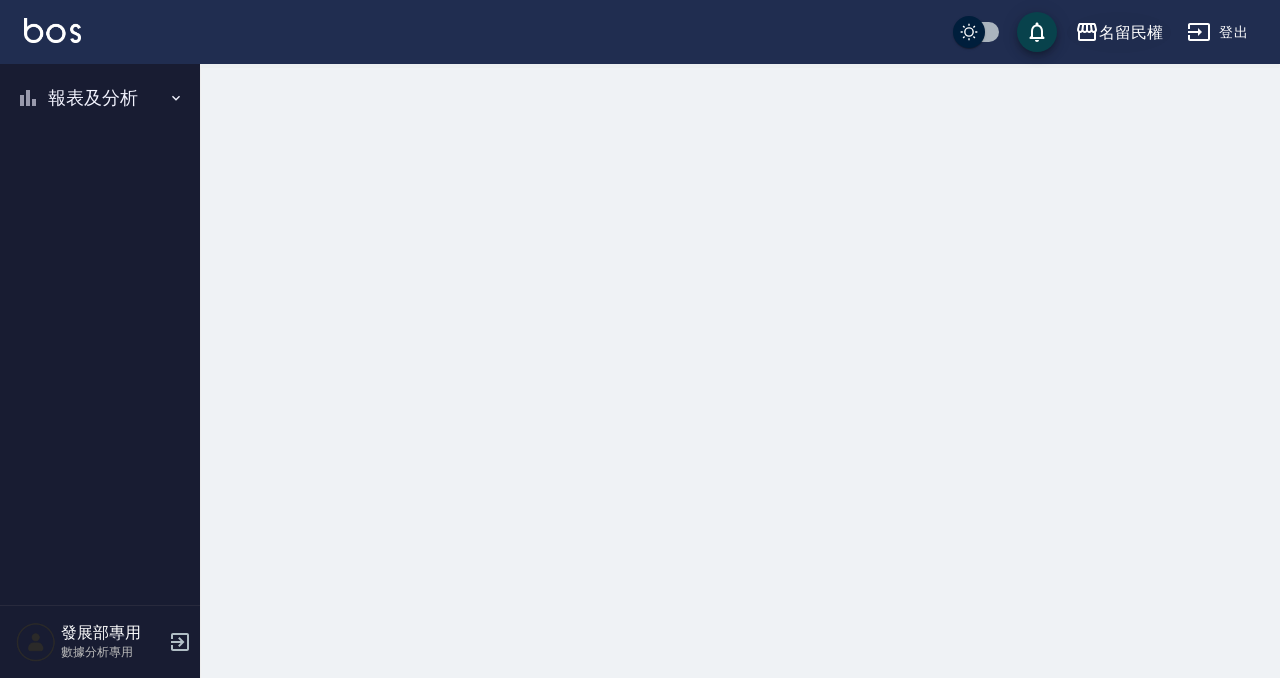 click on "名留民權" at bounding box center [1131, 32] 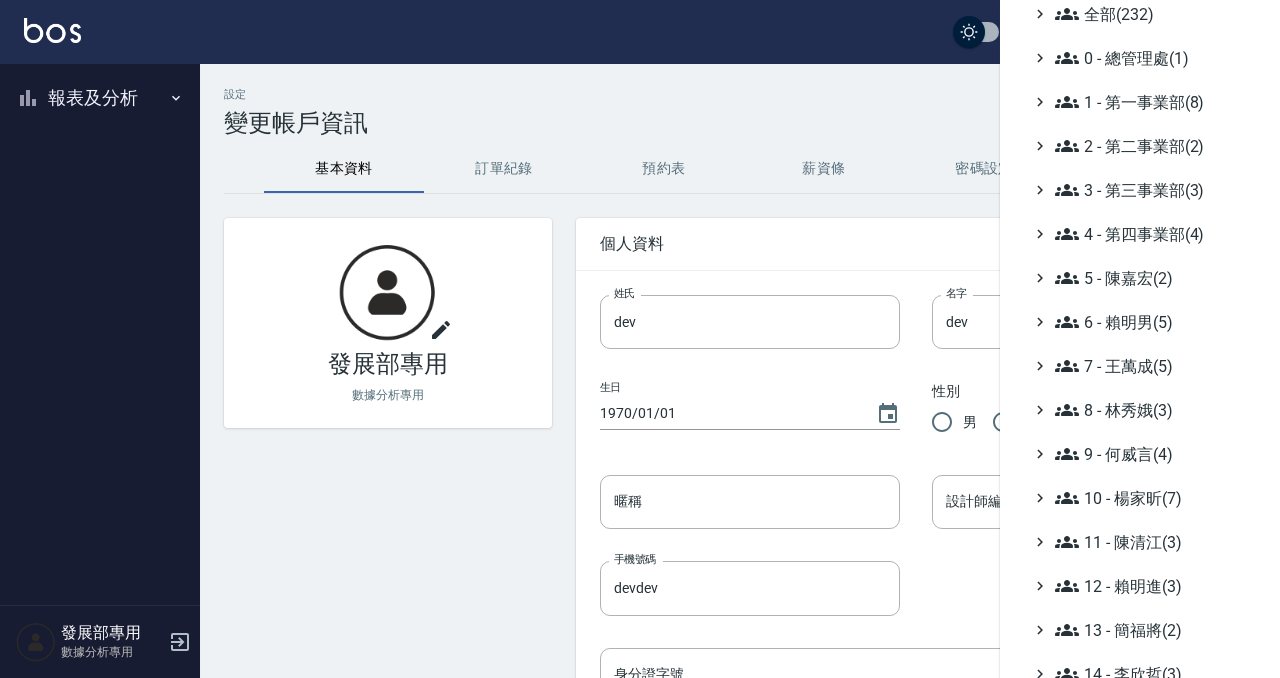 scroll, scrollTop: 55, scrollLeft: 0, axis: vertical 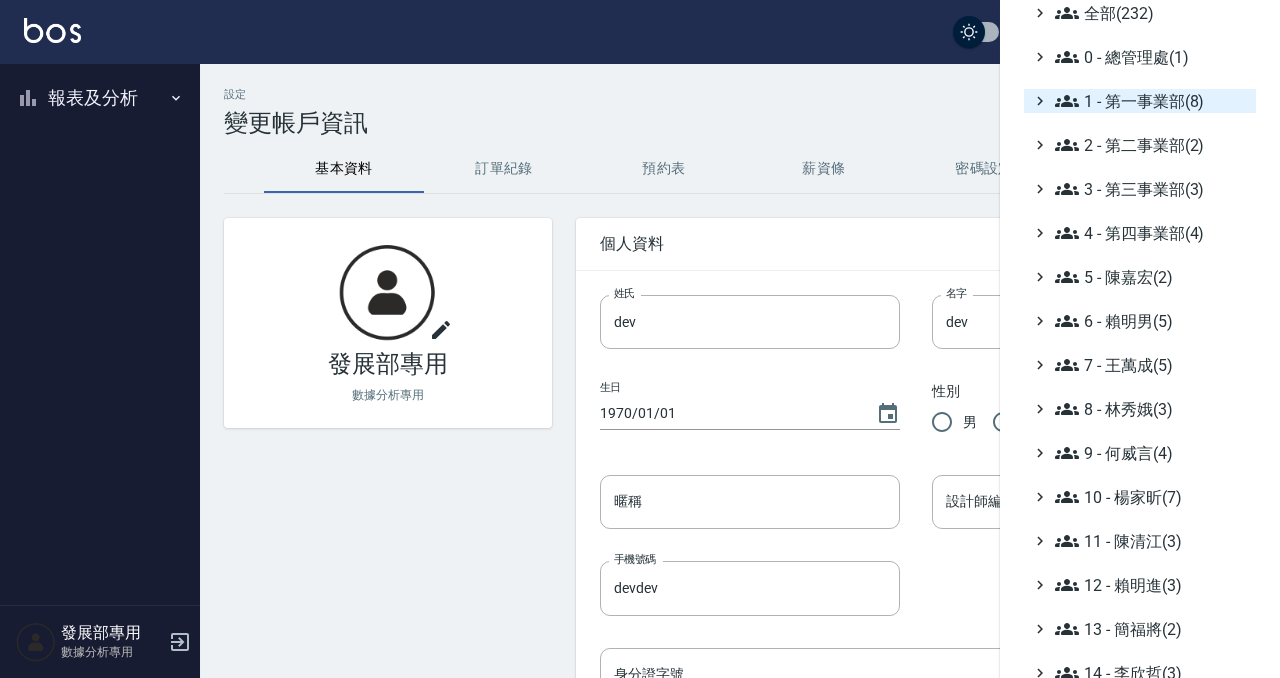 click on "1 - 第一事業部(8)" at bounding box center [1151, 101] 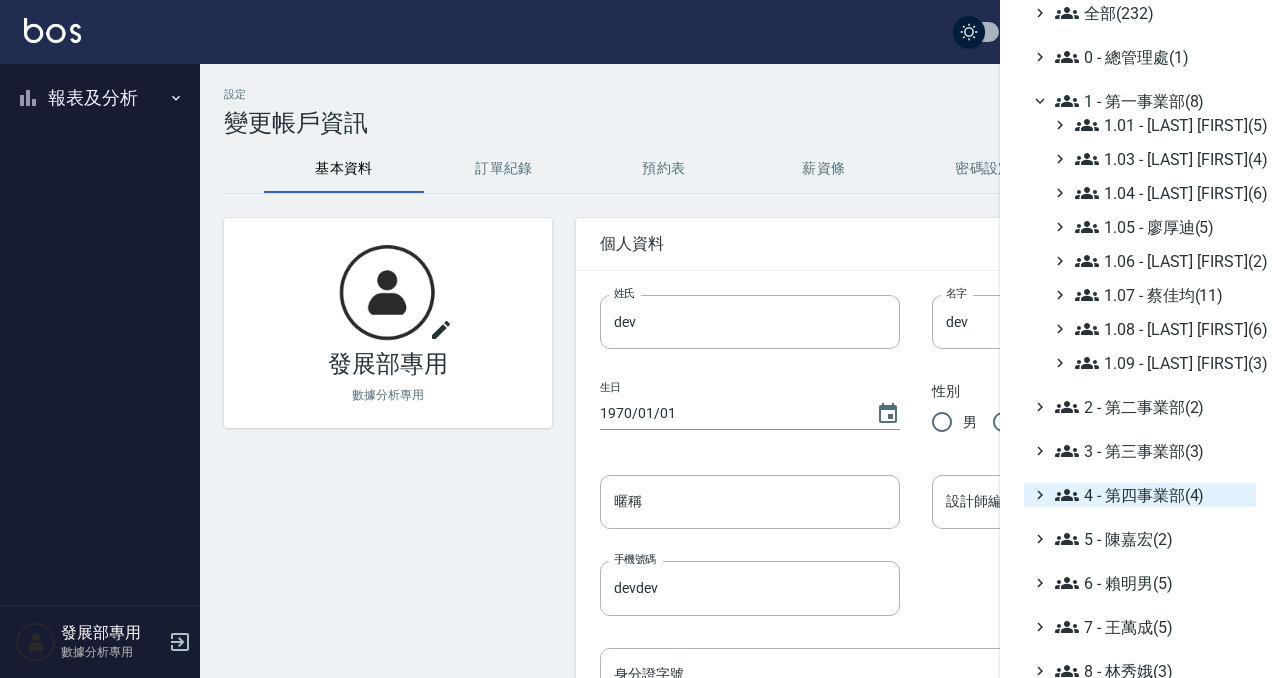 click on "4 - 第四事業部(4)" at bounding box center [1151, 495] 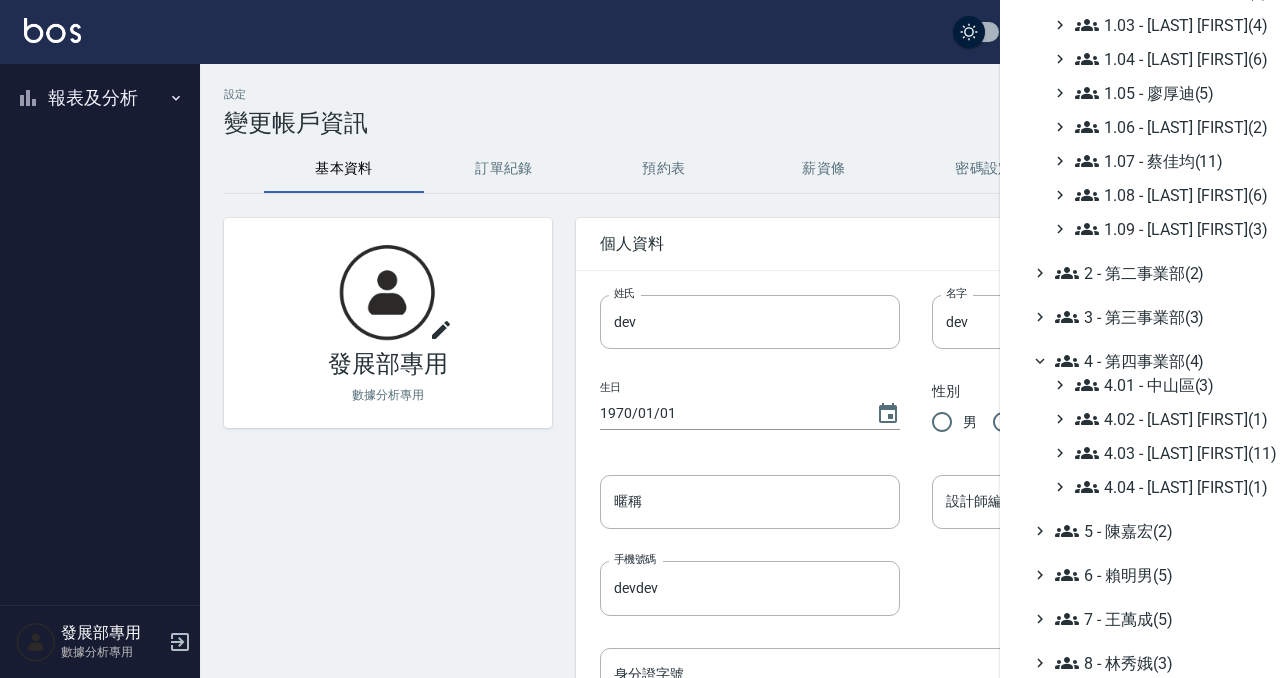 scroll, scrollTop: 193, scrollLeft: 0, axis: vertical 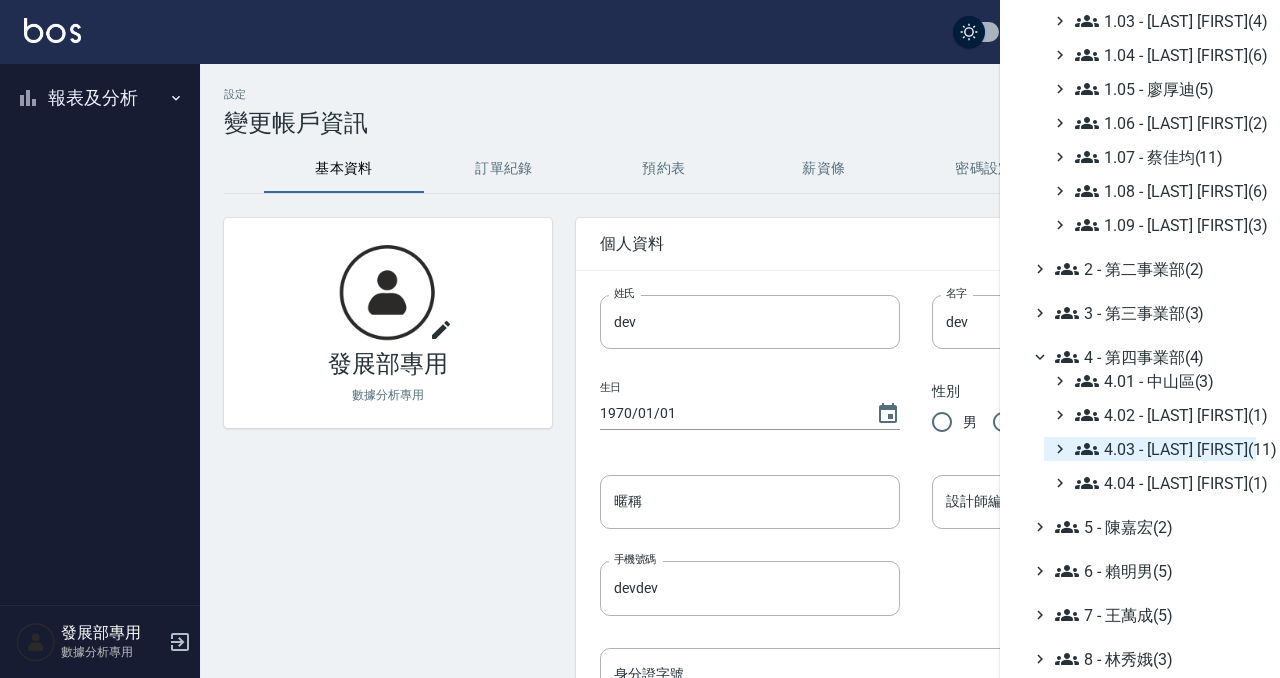 click on "4.03 - [LAST] [FIRST](11)" at bounding box center [1161, 449] 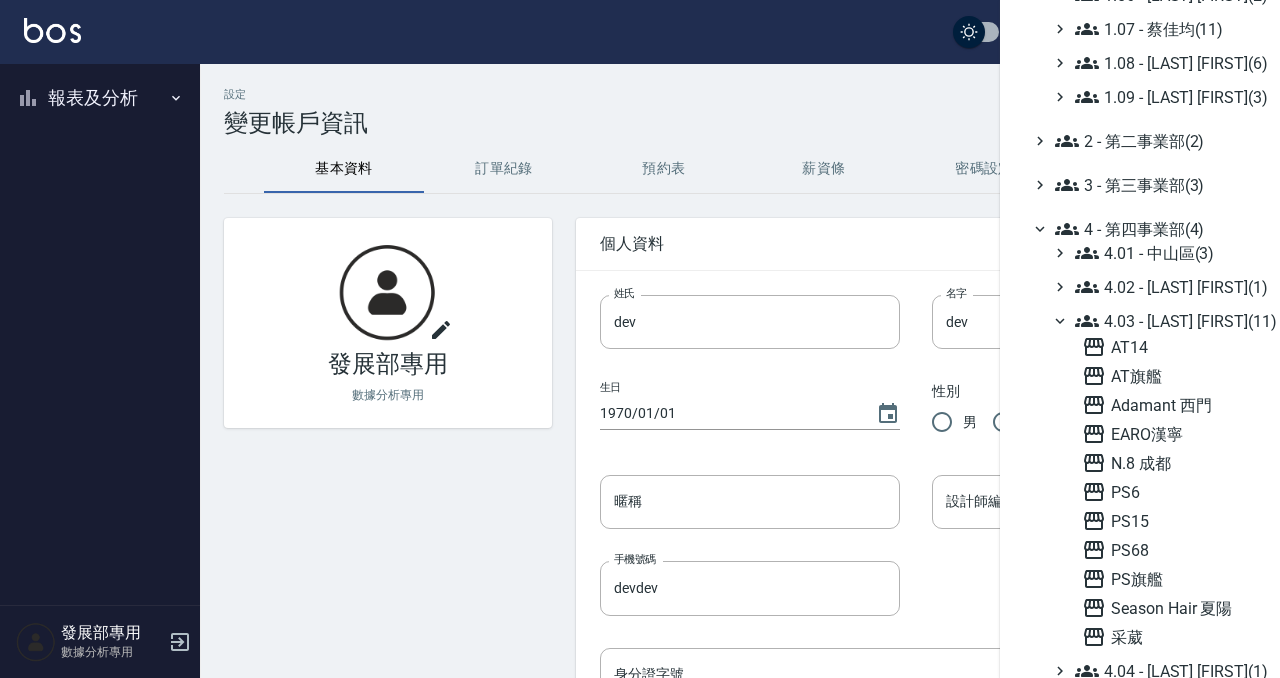 scroll, scrollTop: 332, scrollLeft: 0, axis: vertical 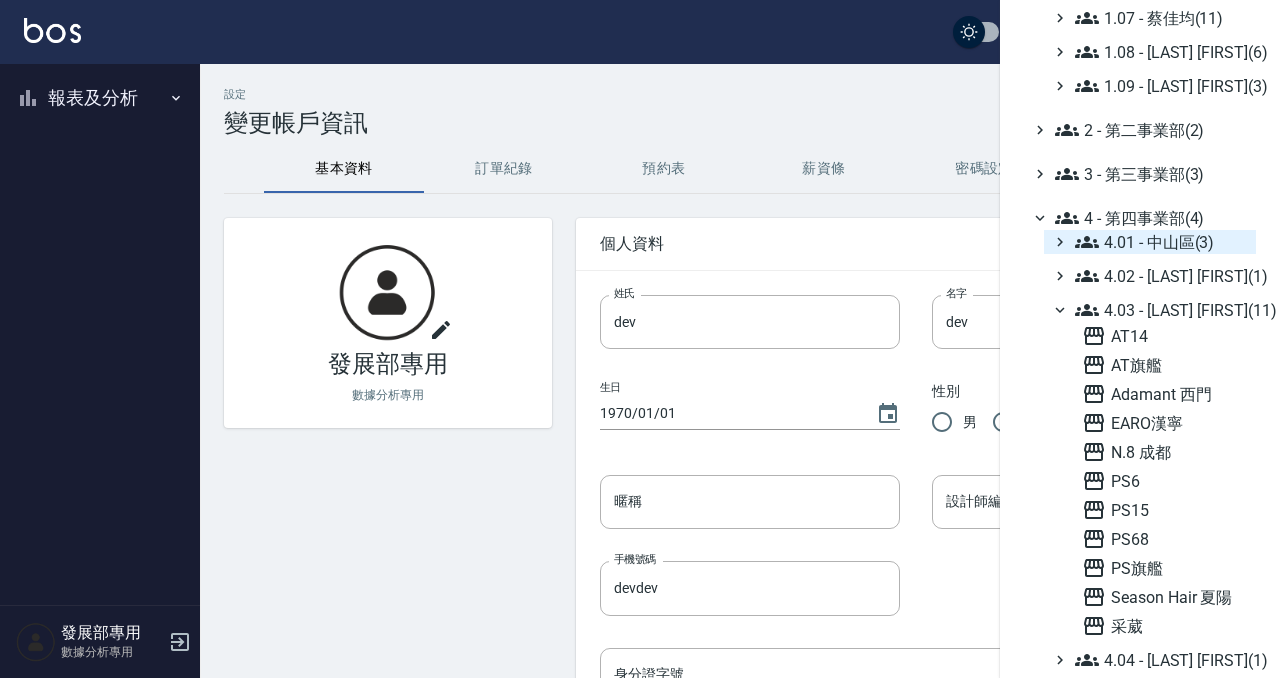 click on "4.01 - 中山區(3)" at bounding box center [1161, 242] 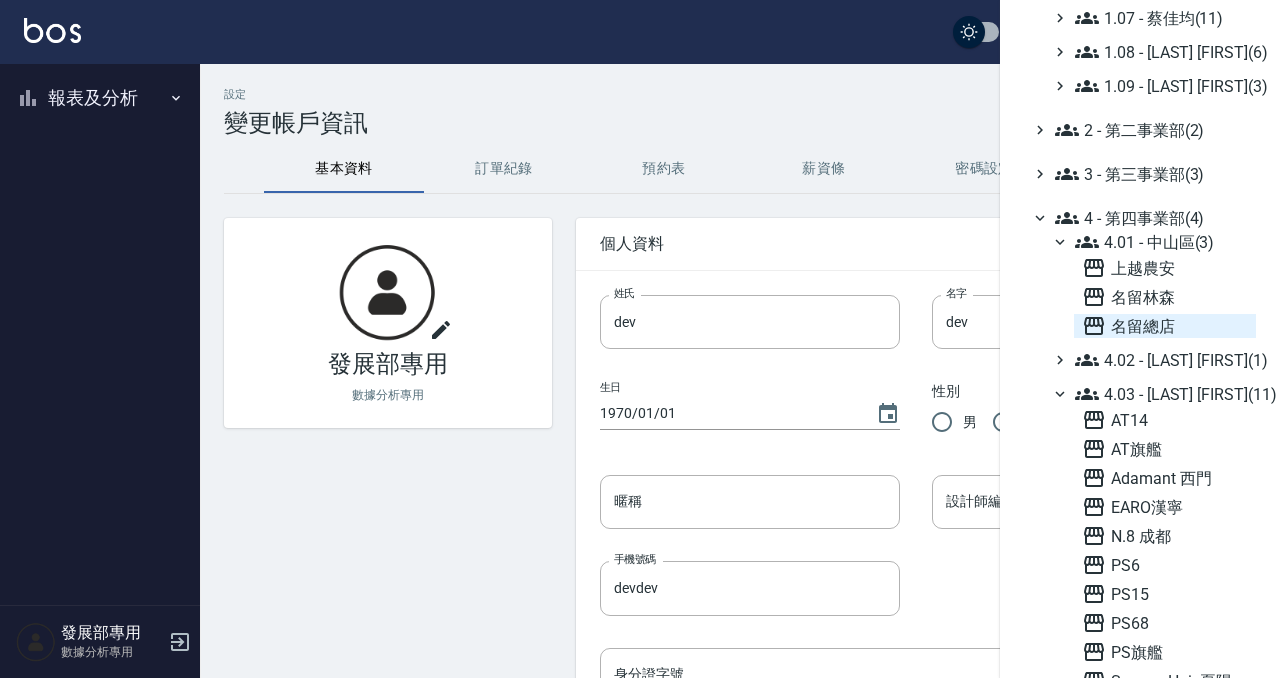 click on "名留總店" at bounding box center [1165, 326] 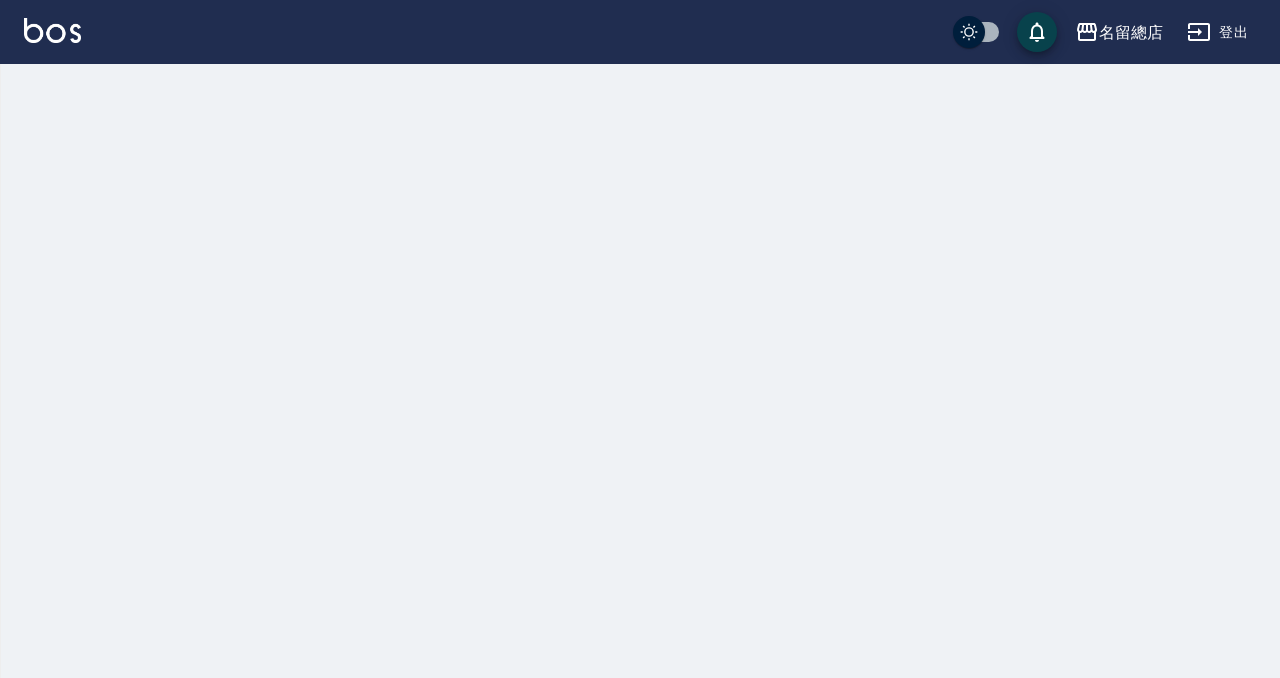 scroll, scrollTop: 0, scrollLeft: 0, axis: both 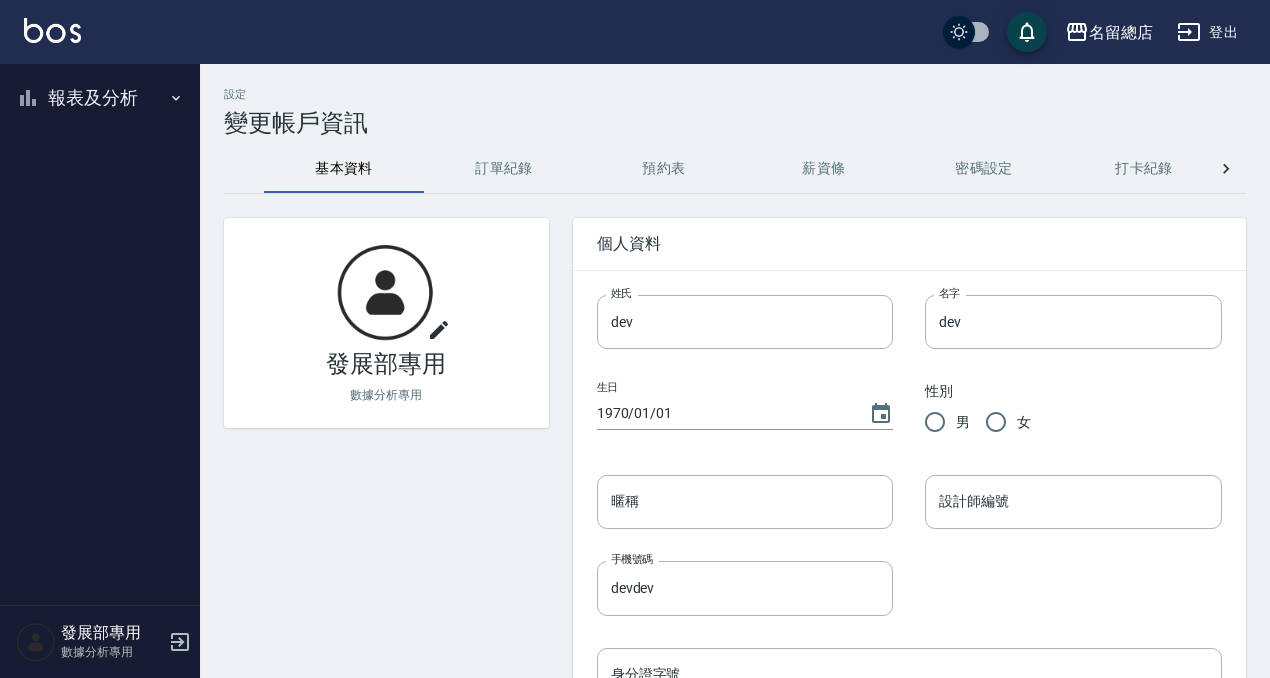 click on "報表及分析" at bounding box center [100, 98] 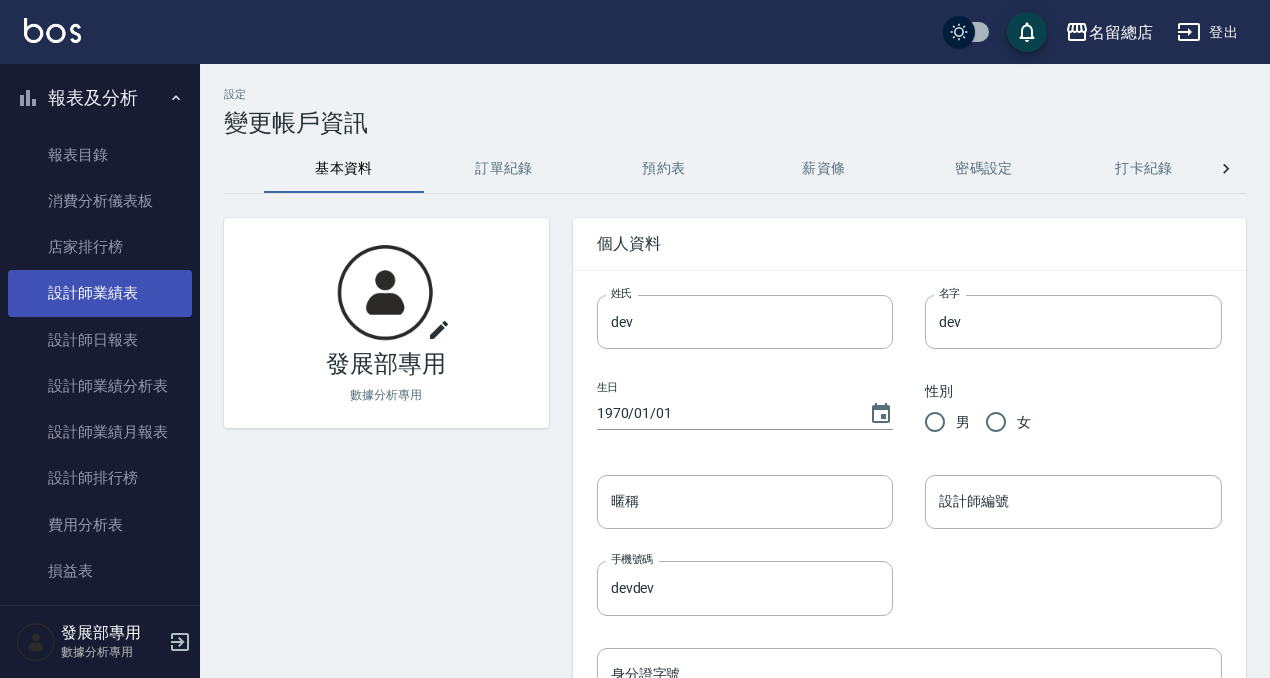 click on "設計師業績表" at bounding box center [100, 293] 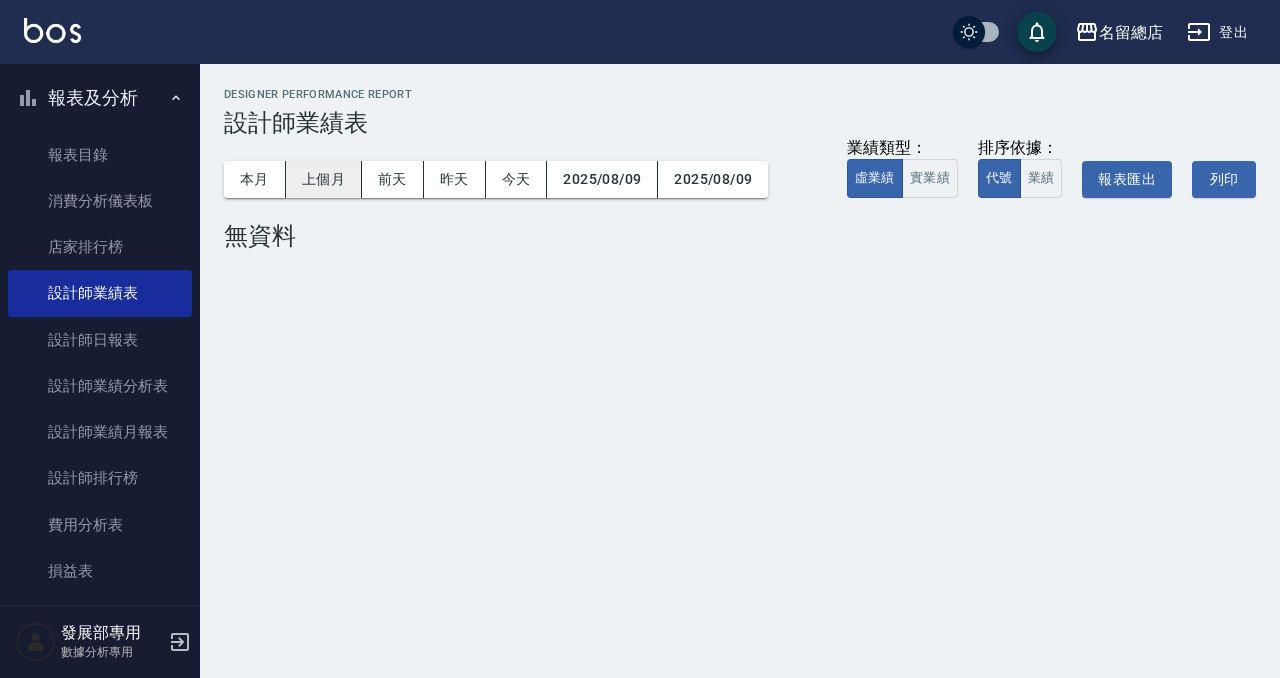 click on "上個月" at bounding box center (324, 179) 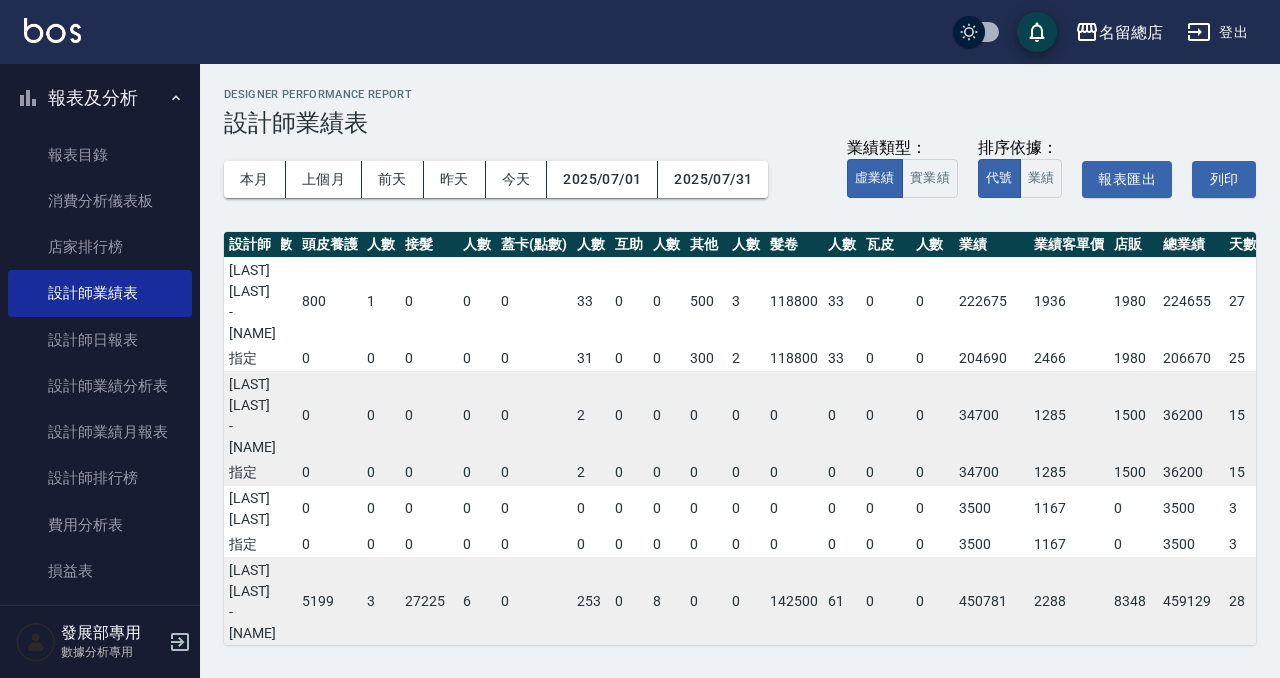 scroll, scrollTop: 0, scrollLeft: 588, axis: horizontal 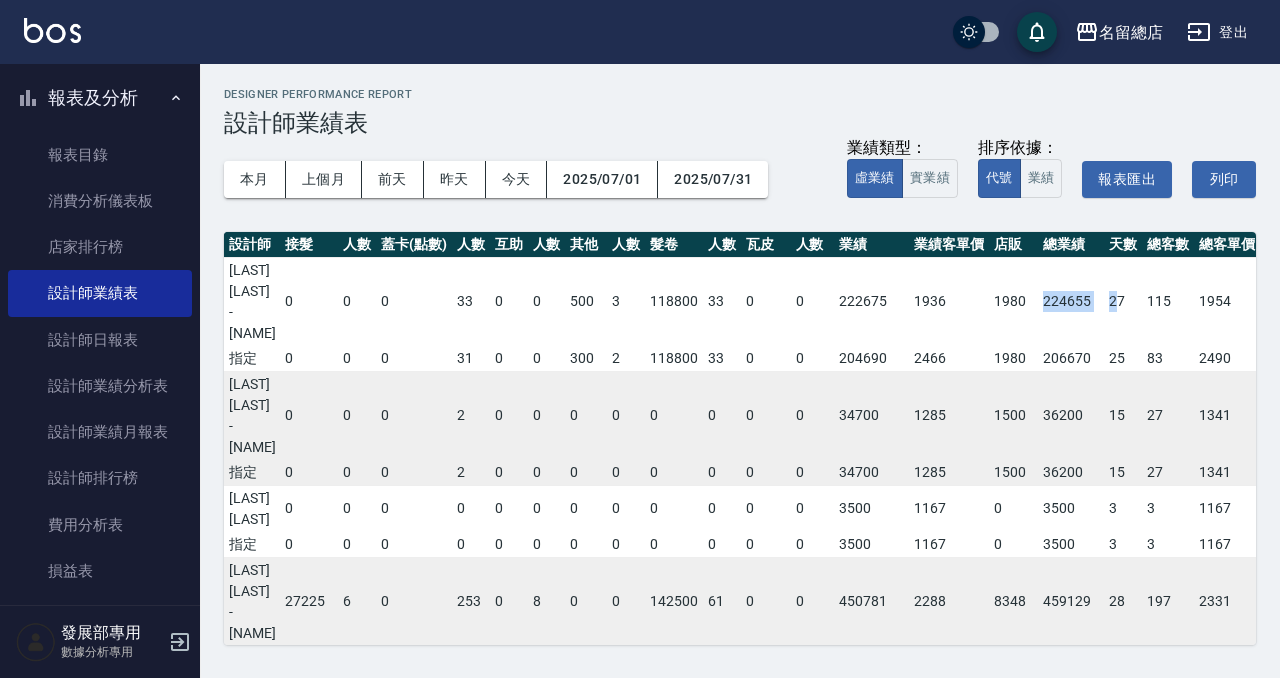 drag, startPoint x: 1024, startPoint y: 286, endPoint x: 1103, endPoint y: 299, distance: 80.06248 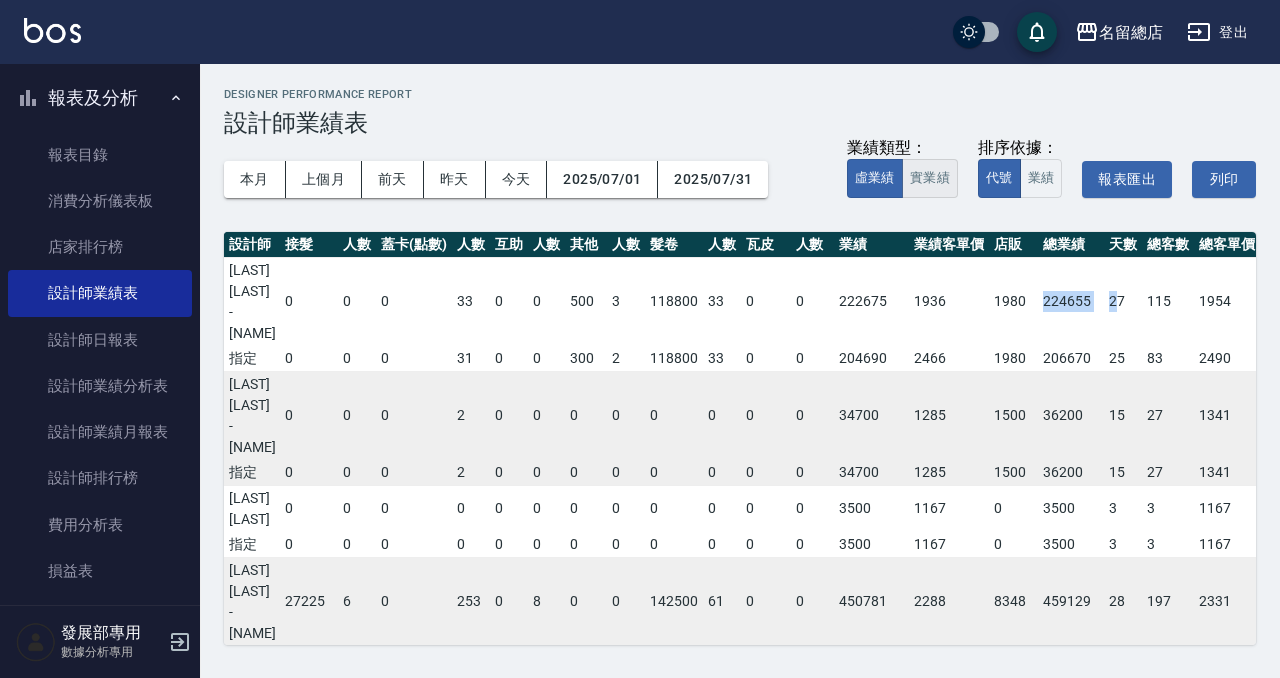 click on "實業績" at bounding box center [930, 178] 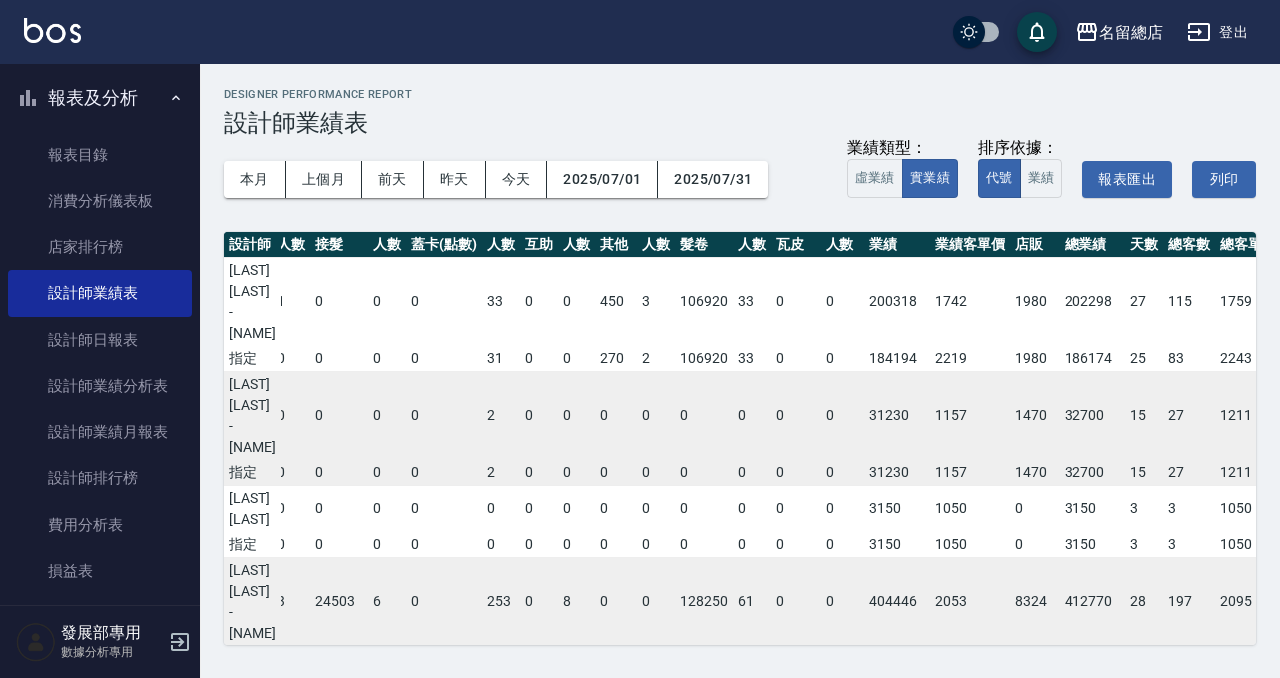 scroll, scrollTop: 0, scrollLeft: 561, axis: horizontal 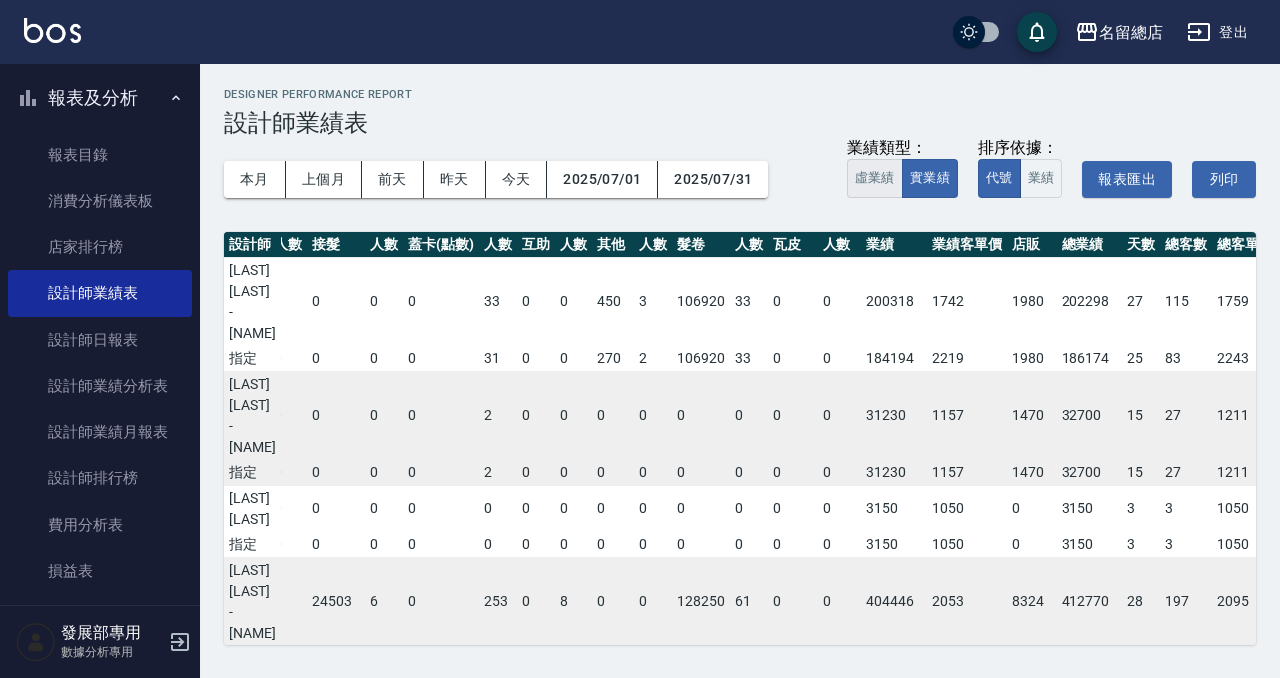 click on "虛業績" at bounding box center (875, 178) 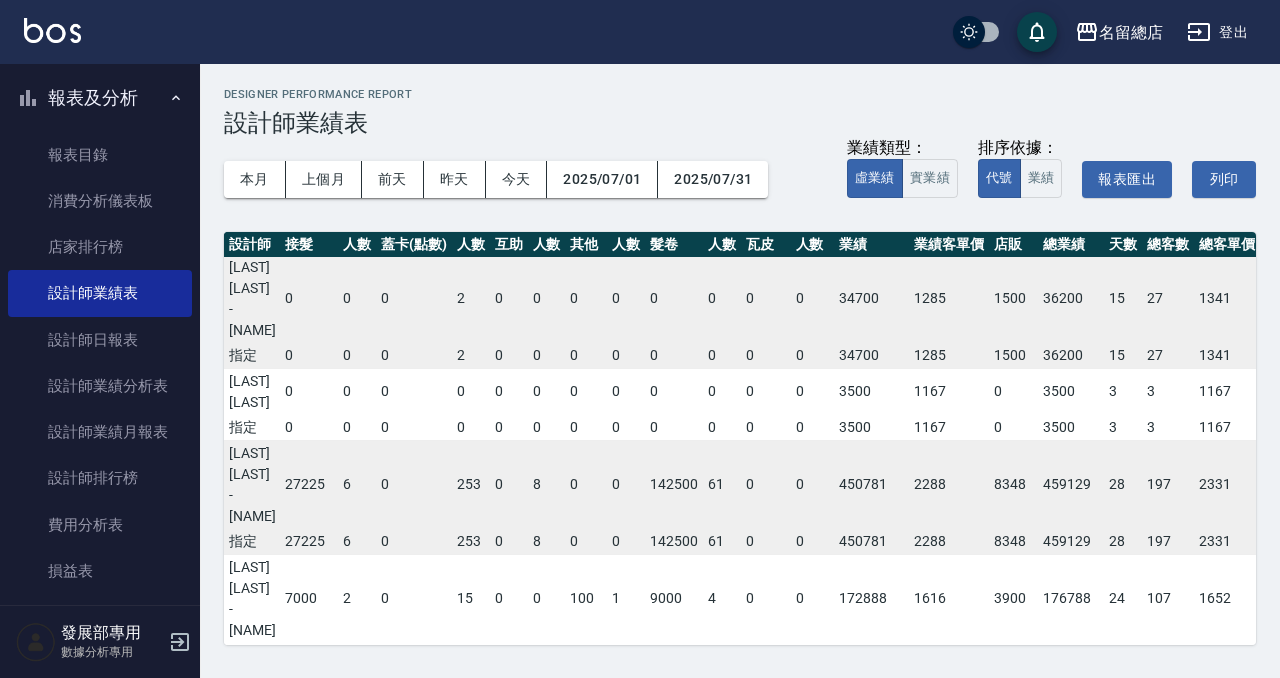 scroll, scrollTop: 116, scrollLeft: 588, axis: both 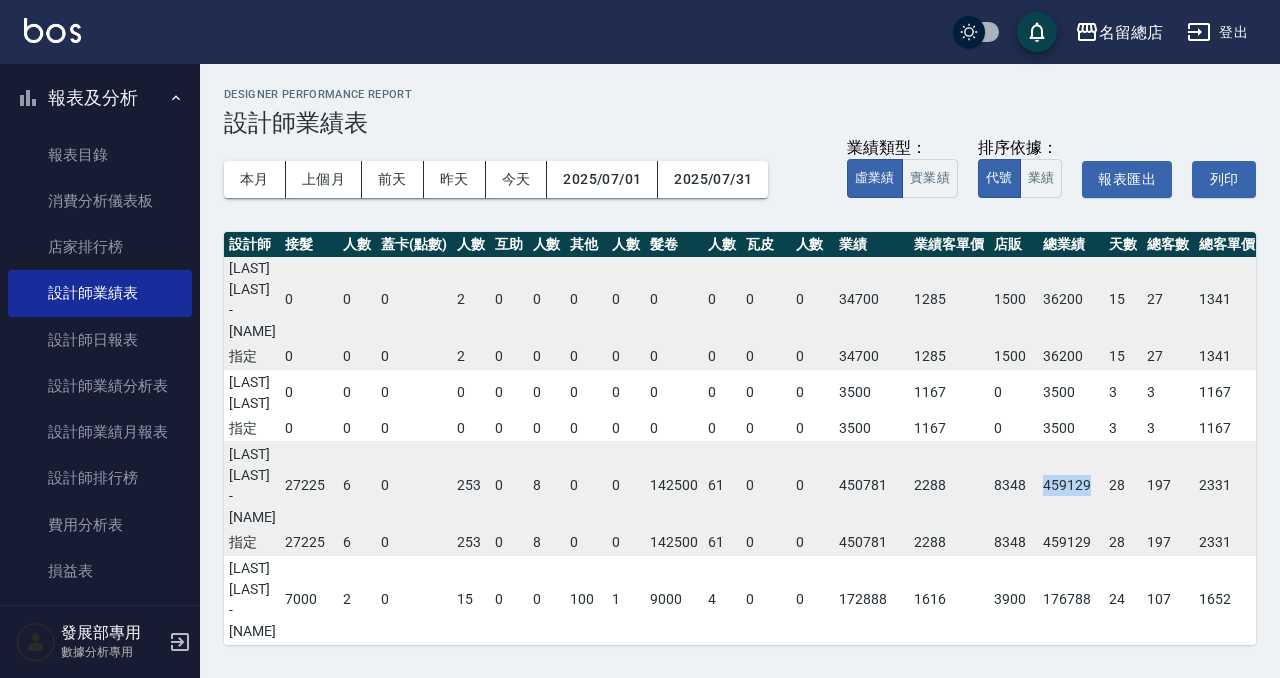 drag, startPoint x: 1021, startPoint y: 405, endPoint x: 1089, endPoint y: 409, distance: 68.117546 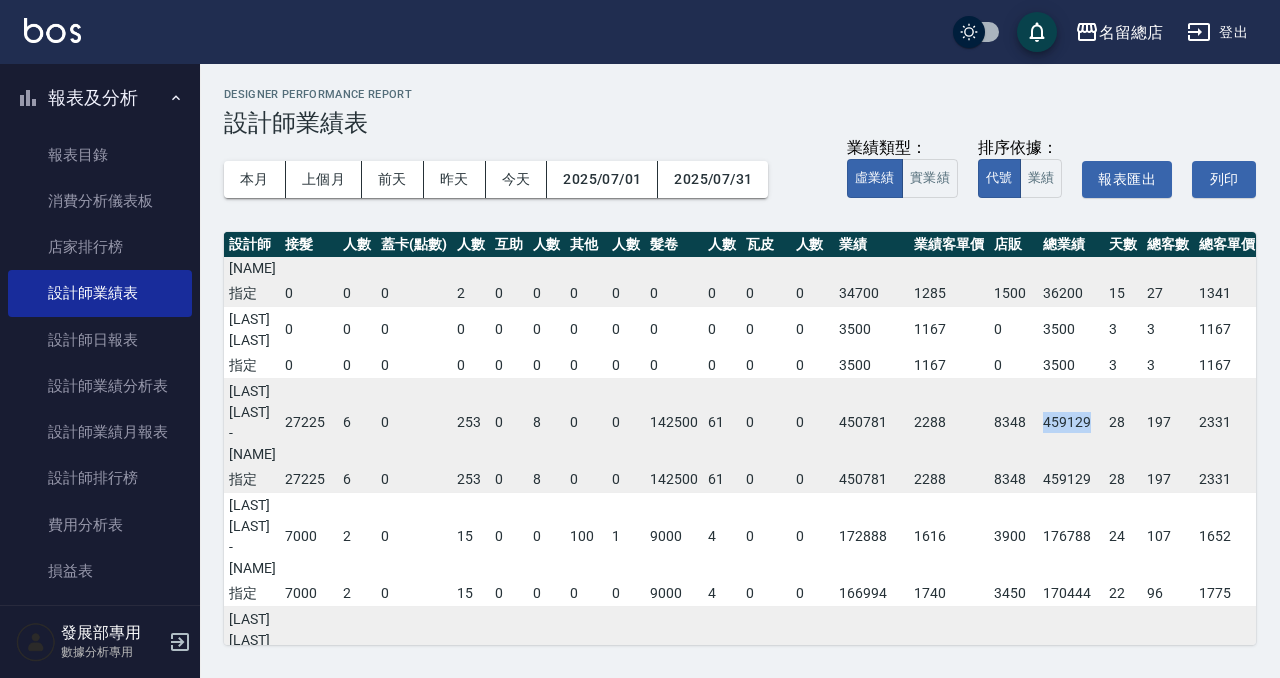 click on "176788" at bounding box center (1071, 536) 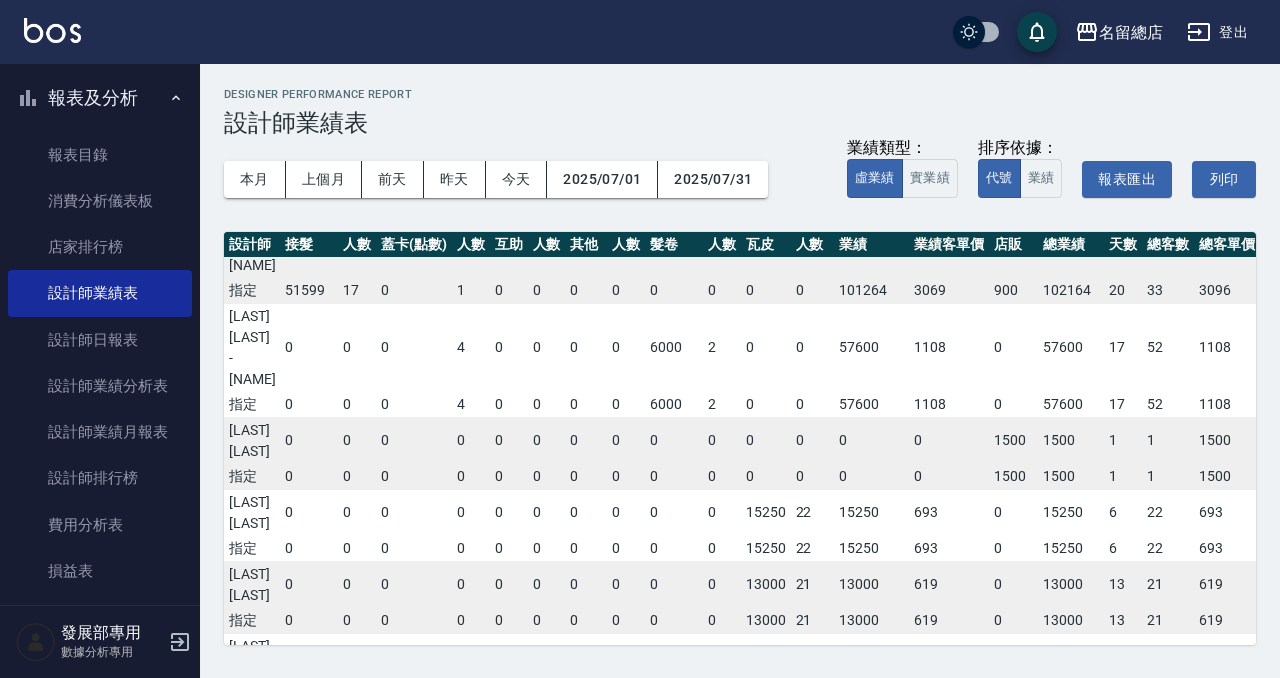 scroll, scrollTop: 1752, scrollLeft: 588, axis: both 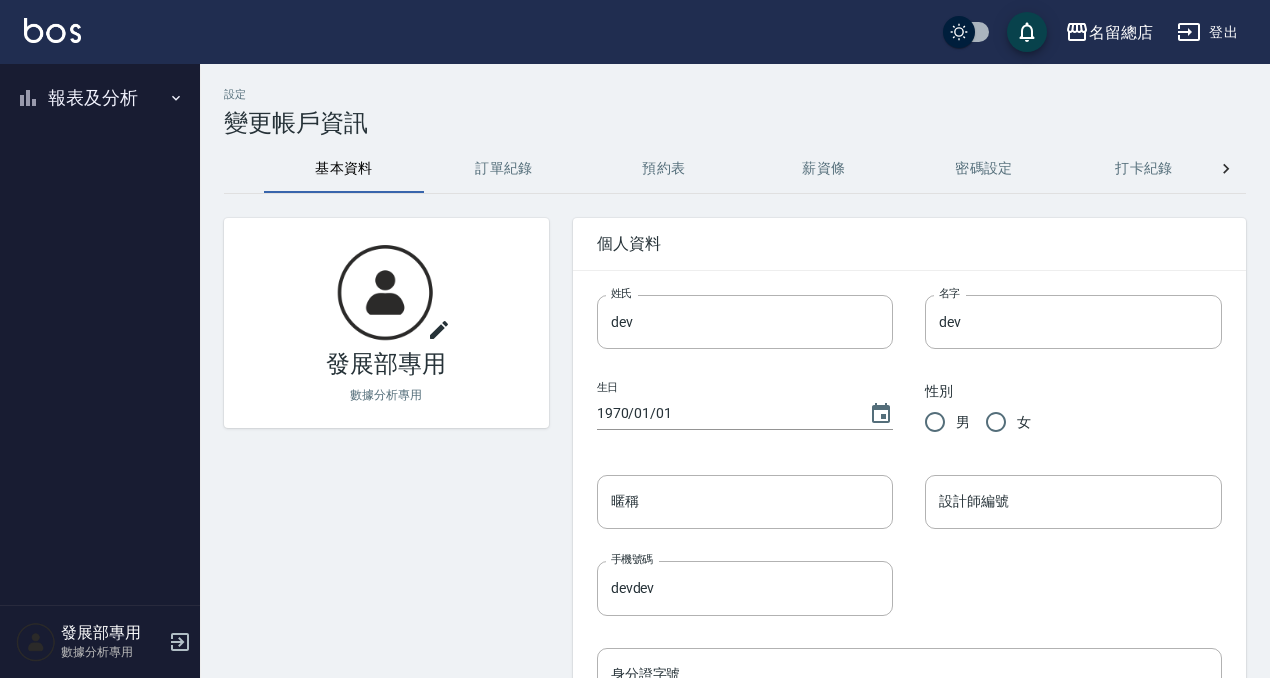 click on "報表及分析" at bounding box center (100, 98) 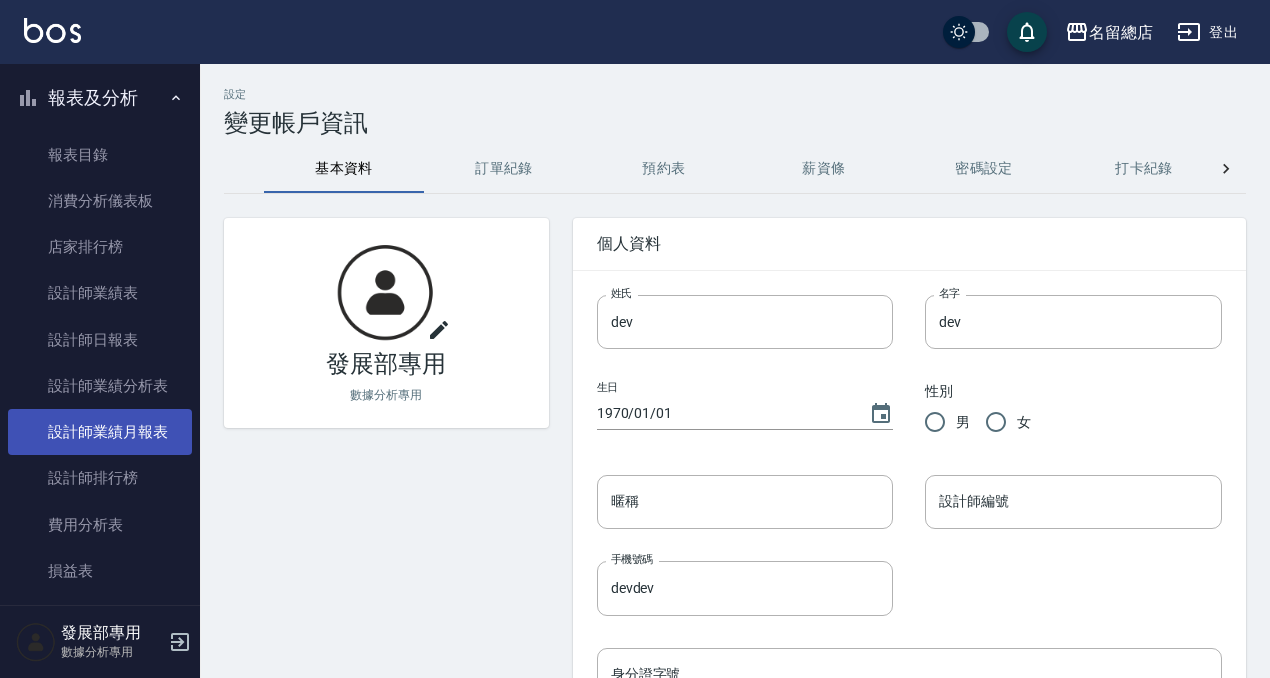 scroll, scrollTop: 21, scrollLeft: 0, axis: vertical 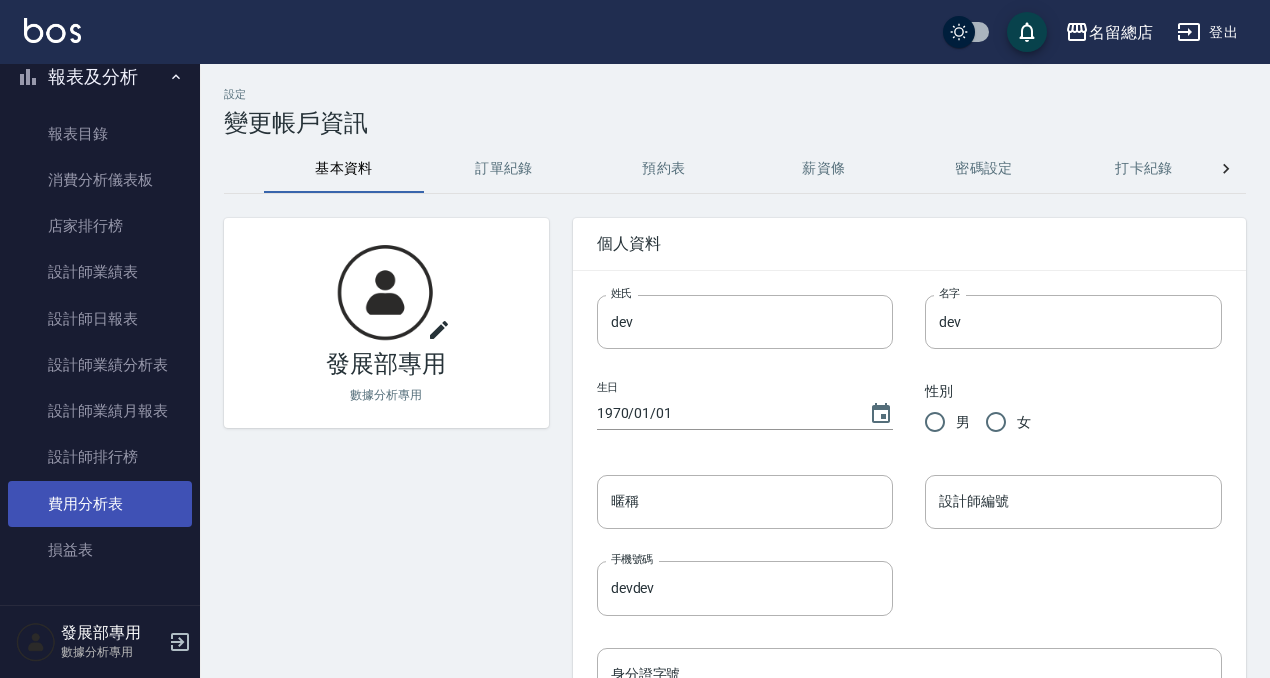 click on "費用分析表" at bounding box center (100, 504) 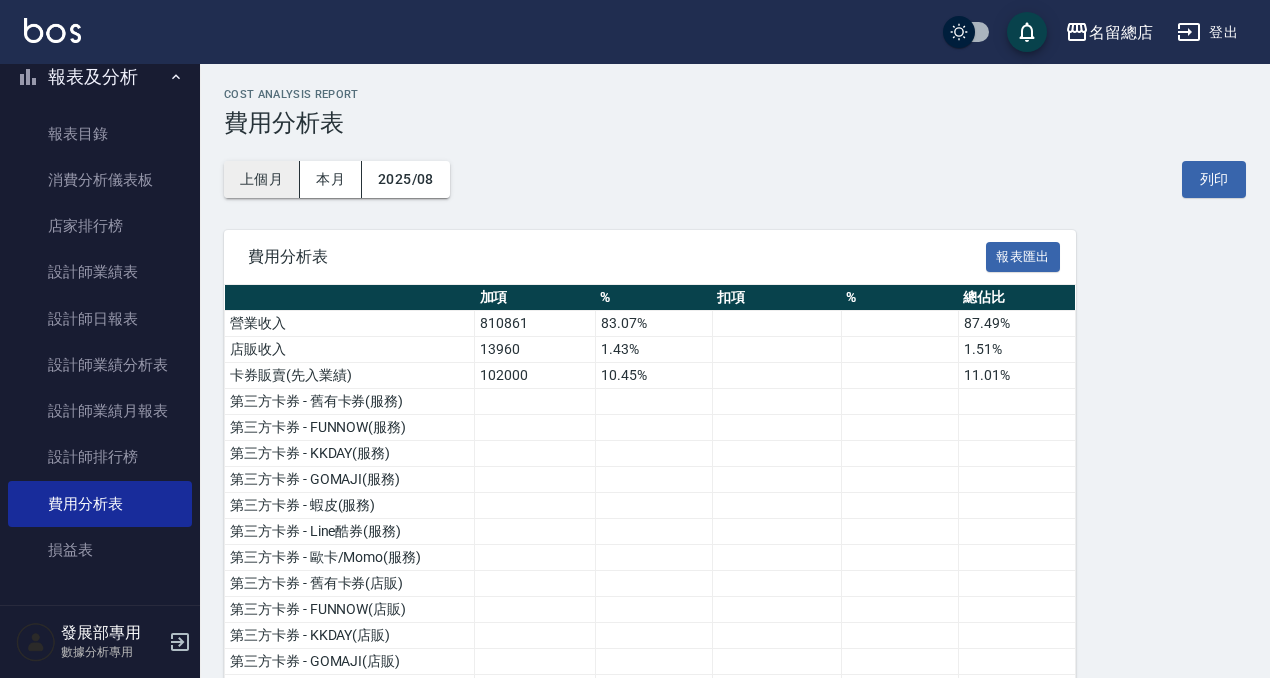 click on "上個月" at bounding box center [262, 179] 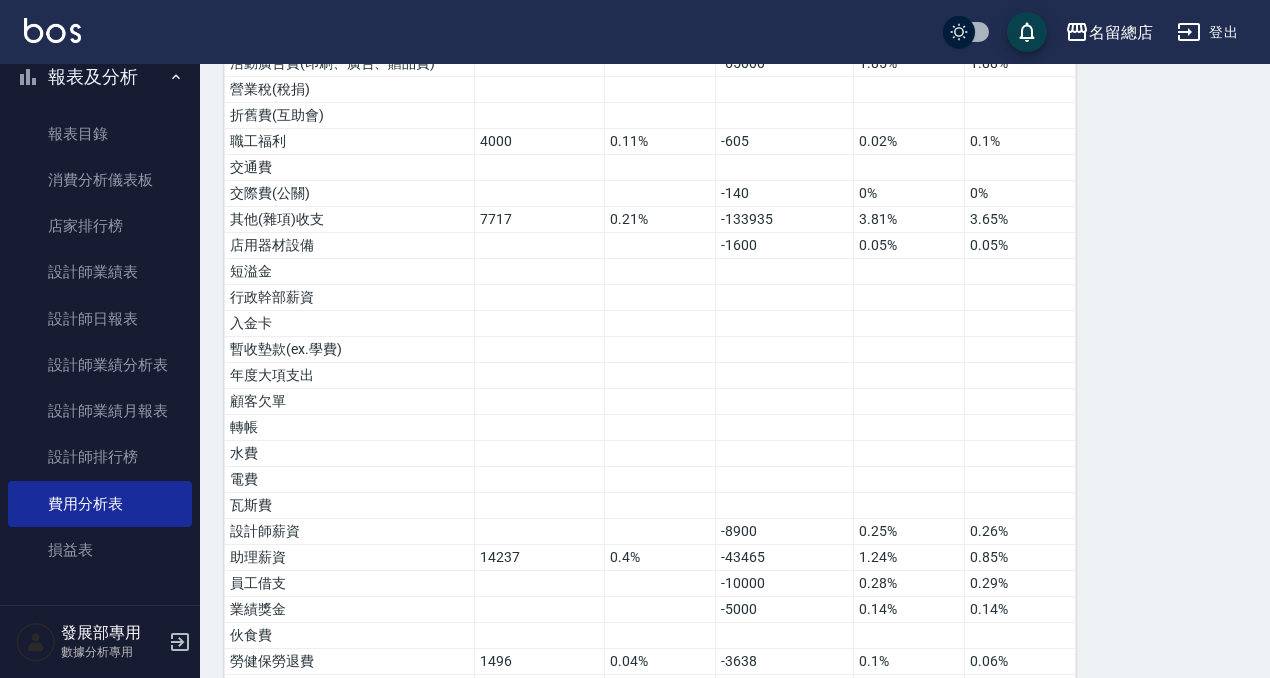 scroll, scrollTop: 1626, scrollLeft: 0, axis: vertical 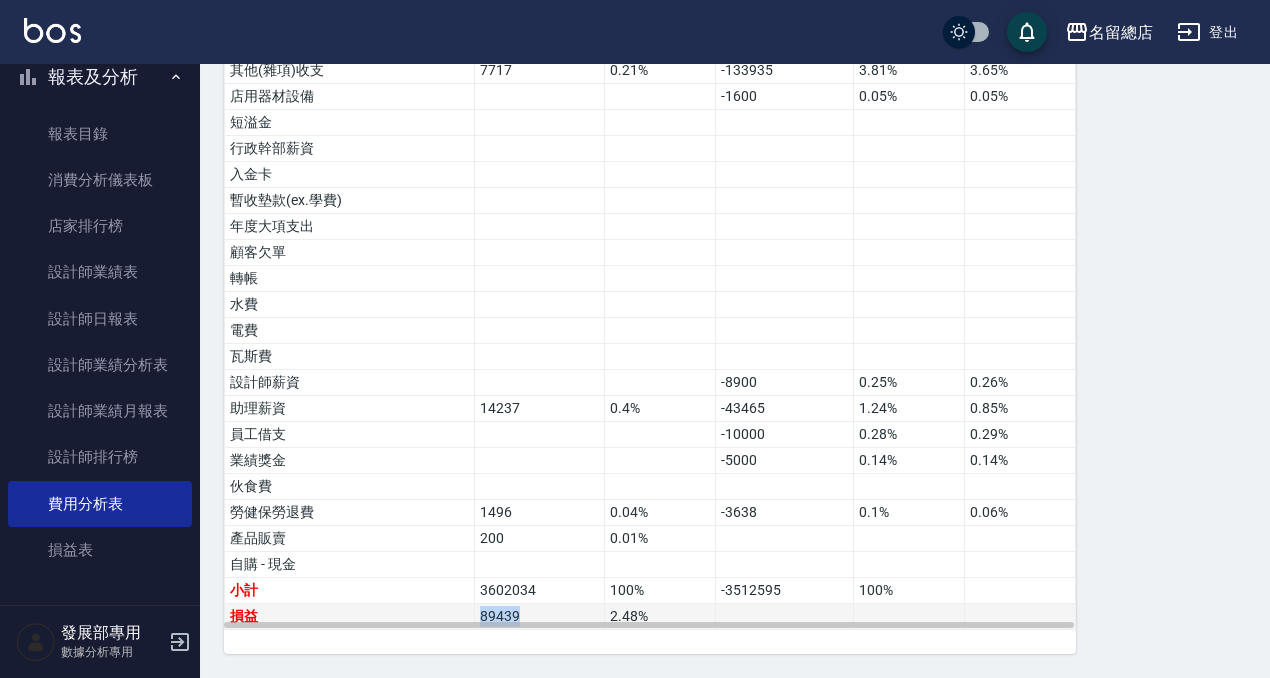 drag, startPoint x: 528, startPoint y: 613, endPoint x: 475, endPoint y: 607, distance: 53.338543 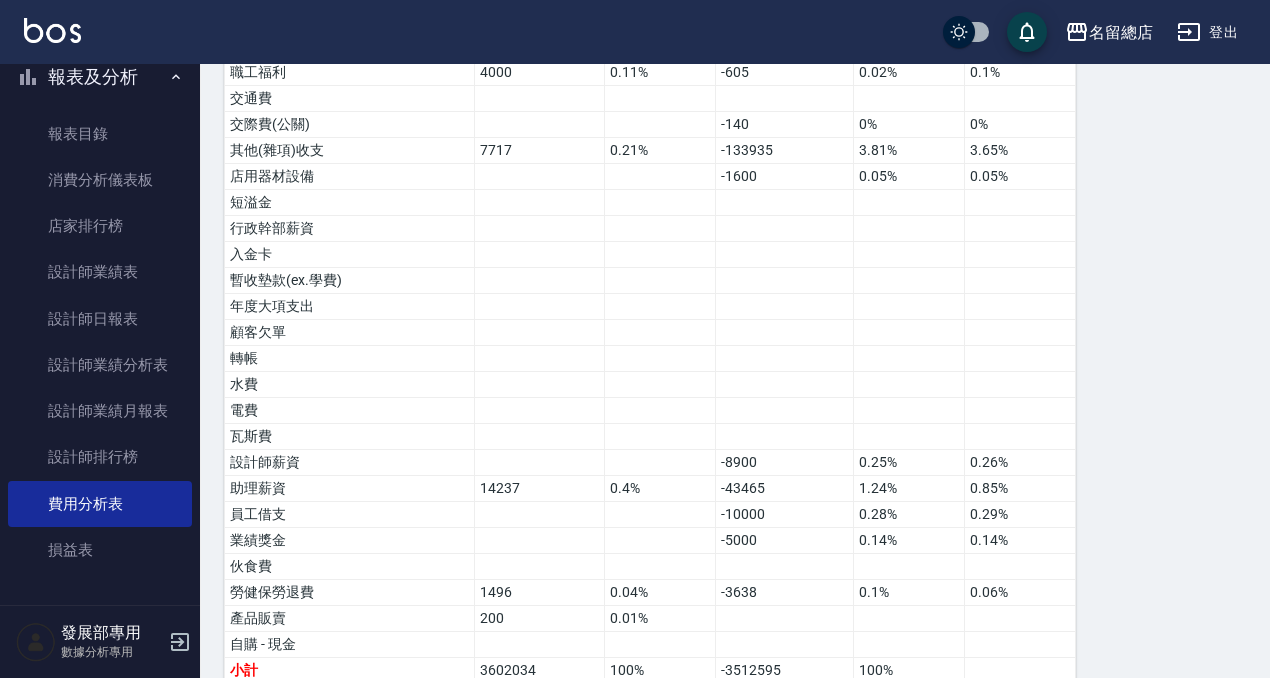 scroll, scrollTop: 1626, scrollLeft: 0, axis: vertical 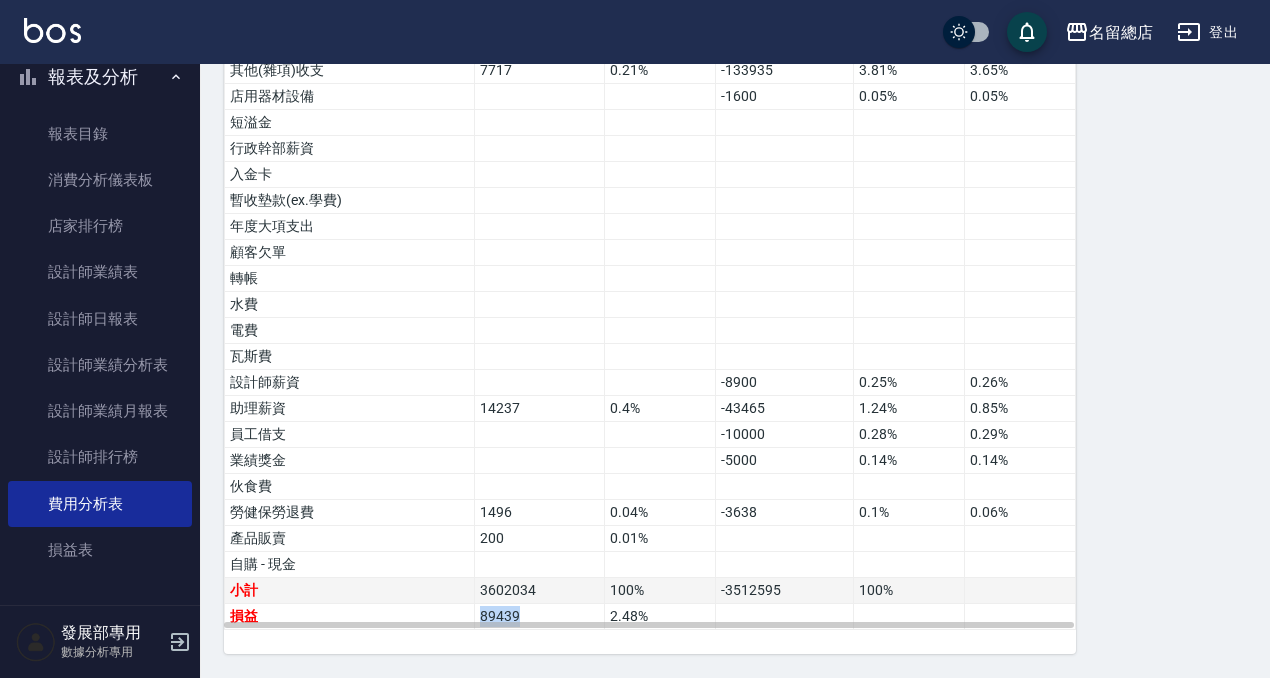 click on "100%" at bounding box center [660, 591] 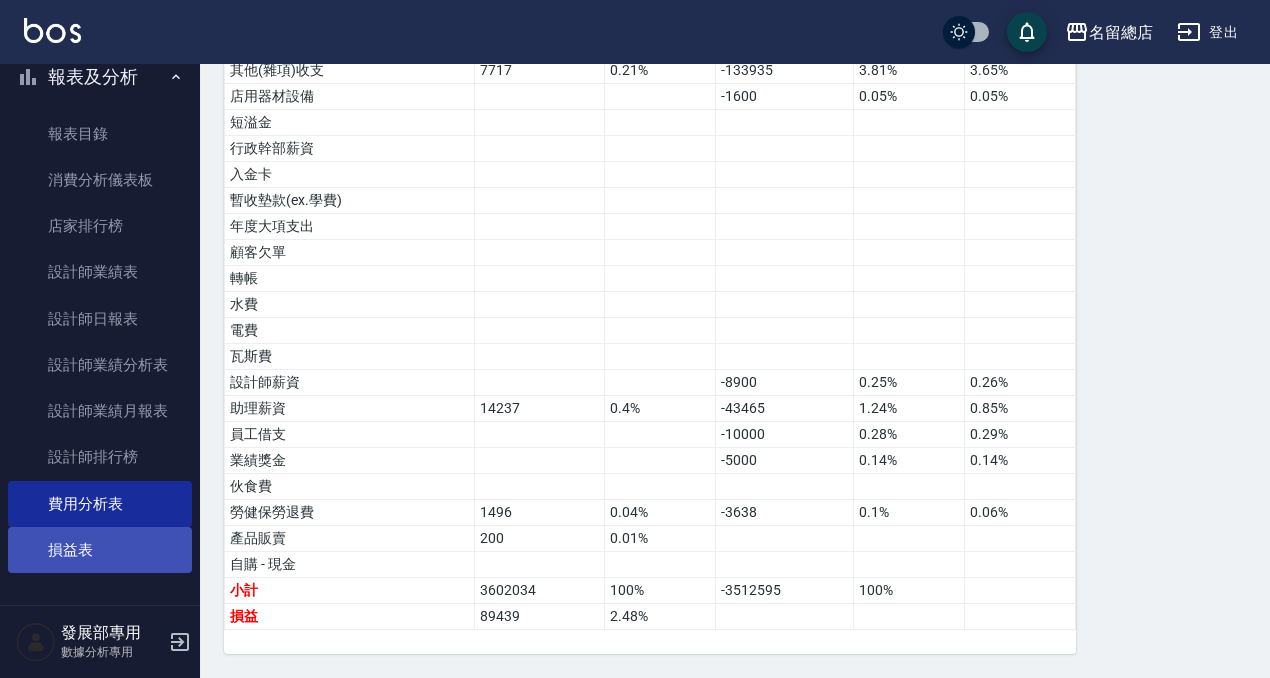 click on "損益表" at bounding box center (100, 550) 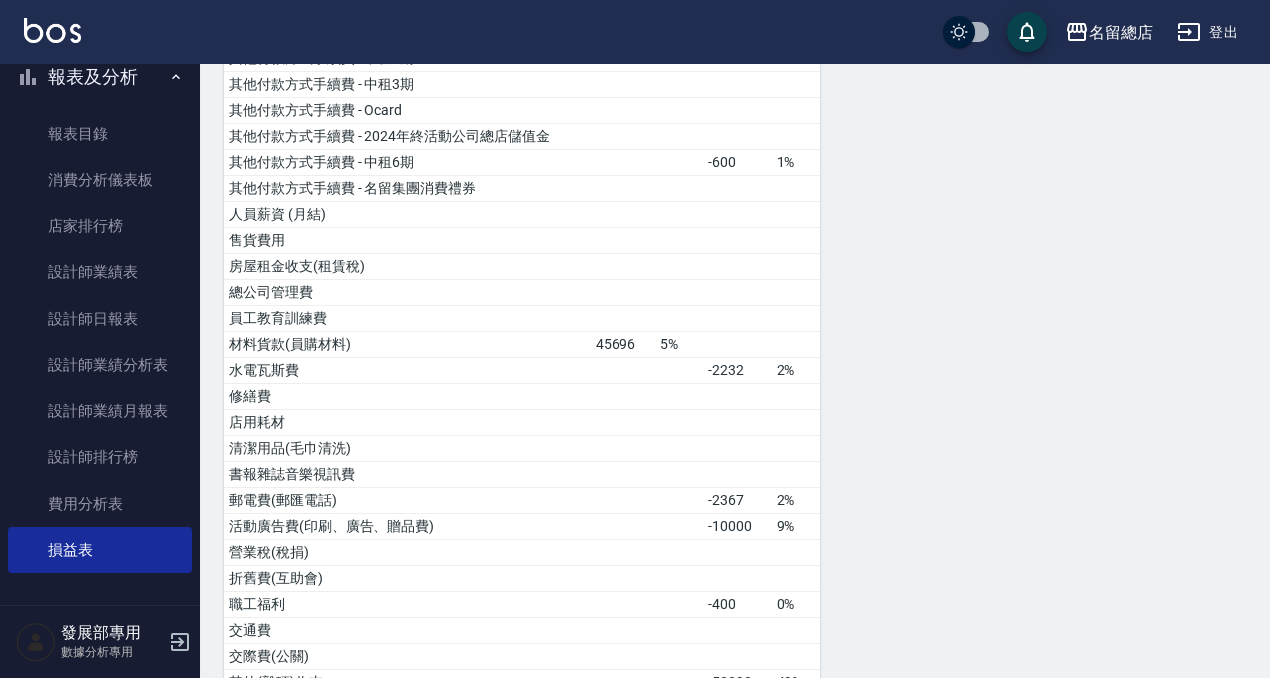 scroll, scrollTop: 0, scrollLeft: 0, axis: both 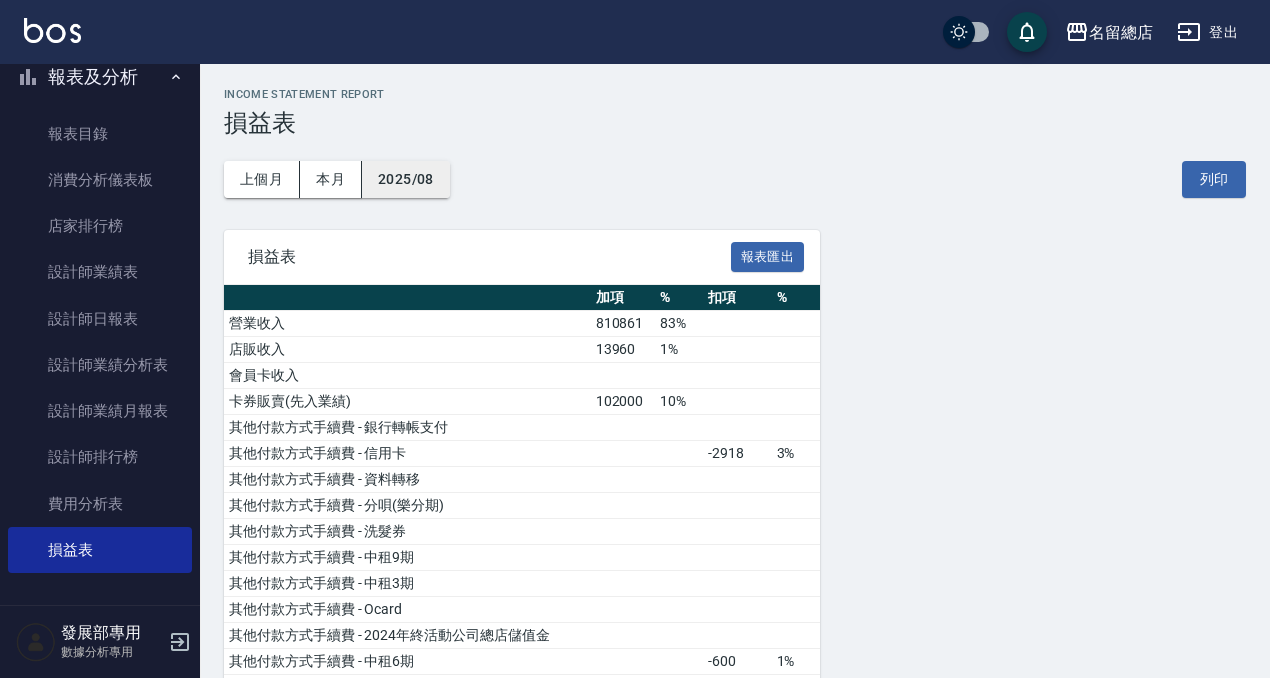 click on "2025/08" at bounding box center (406, 179) 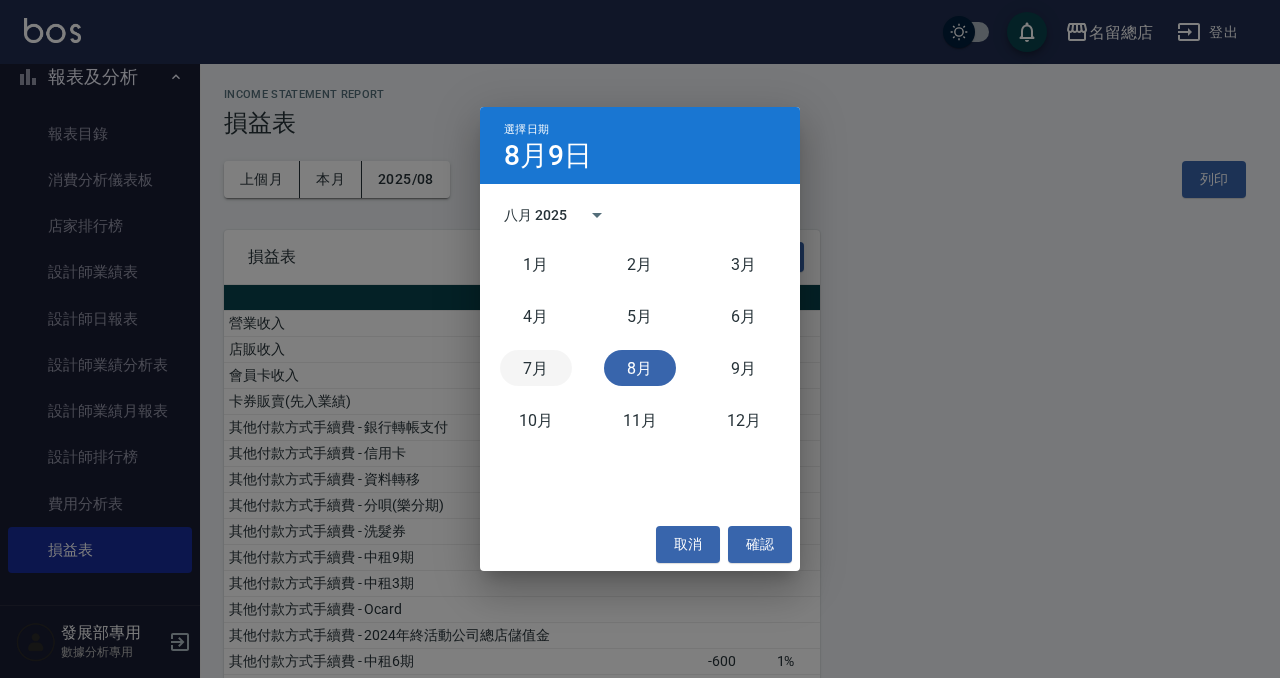 click on "7月" at bounding box center (536, 368) 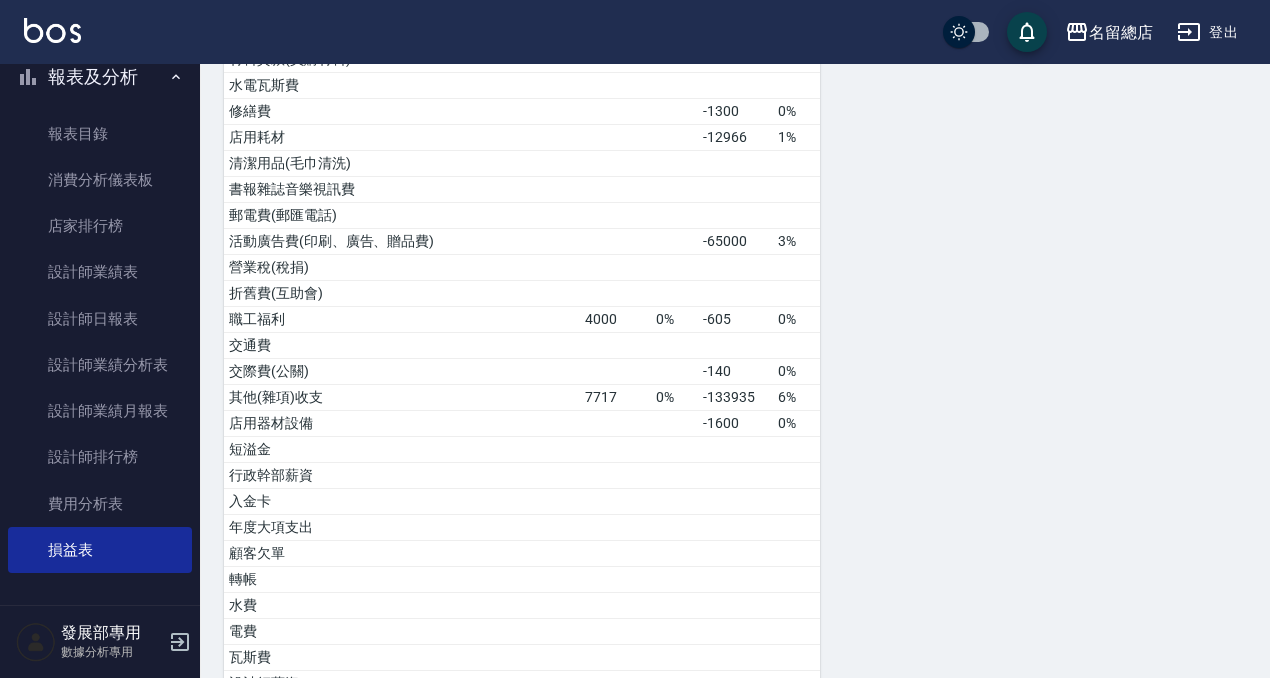 scroll, scrollTop: 1163, scrollLeft: 0, axis: vertical 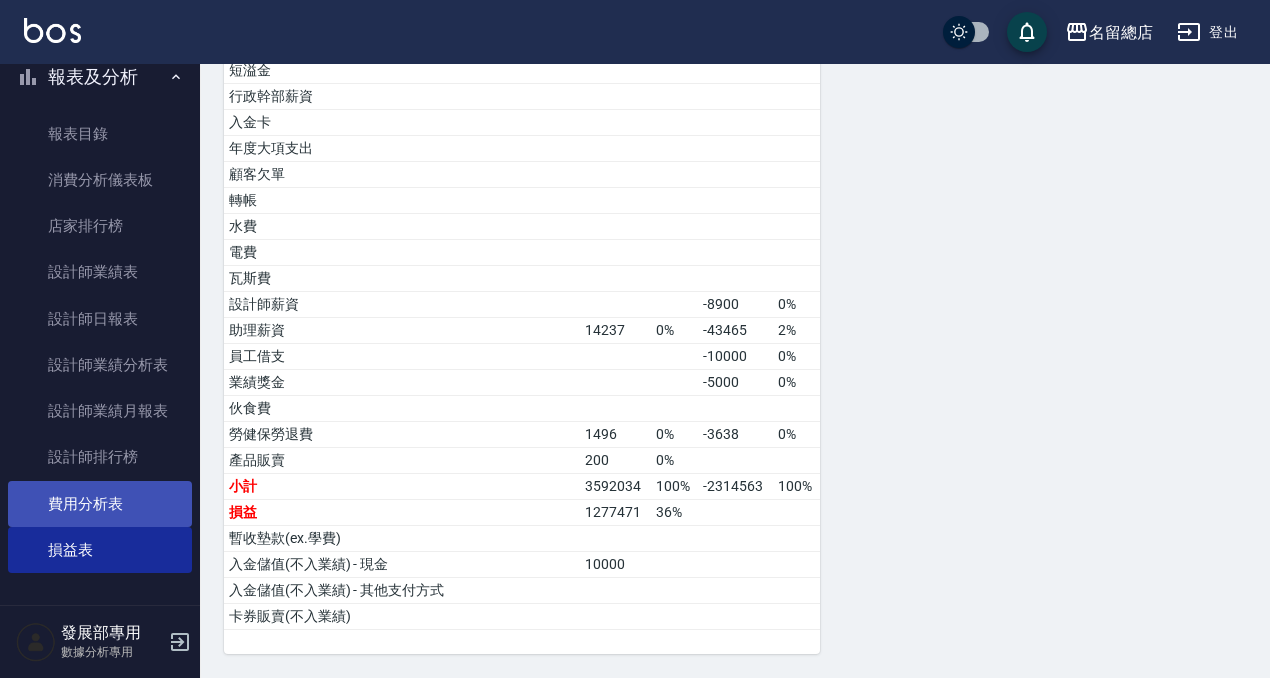 click on "費用分析表" at bounding box center (100, 504) 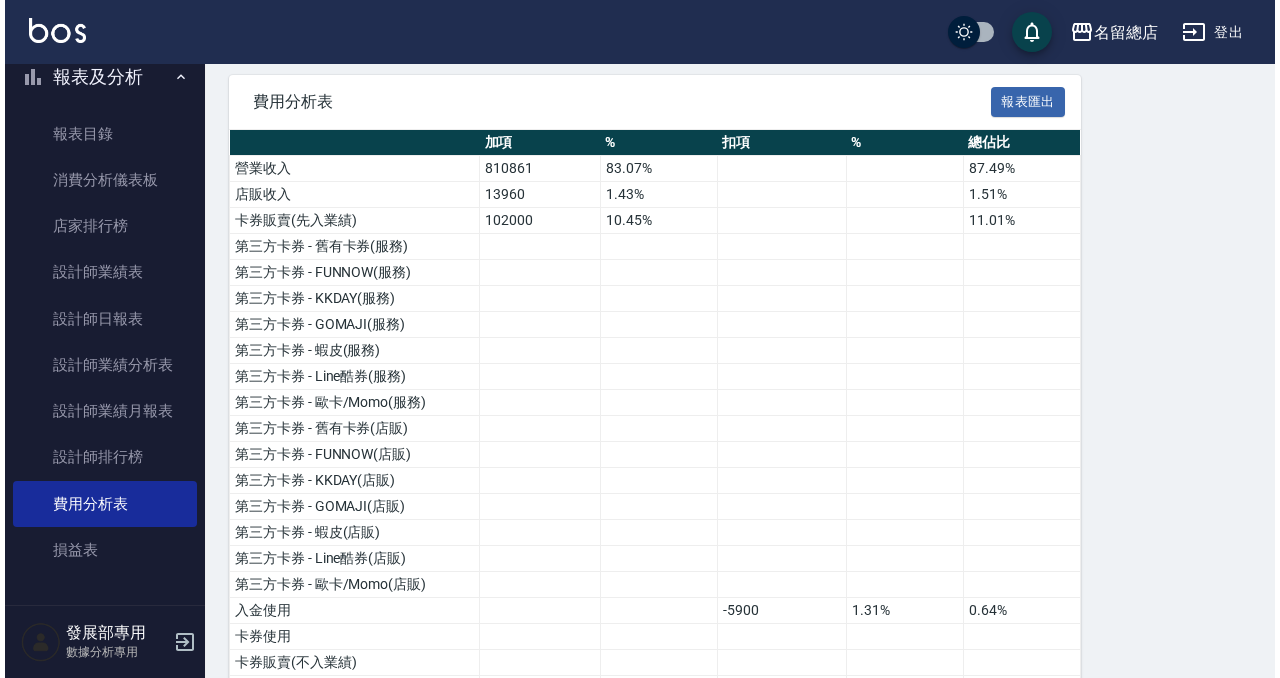 scroll, scrollTop: 0, scrollLeft: 0, axis: both 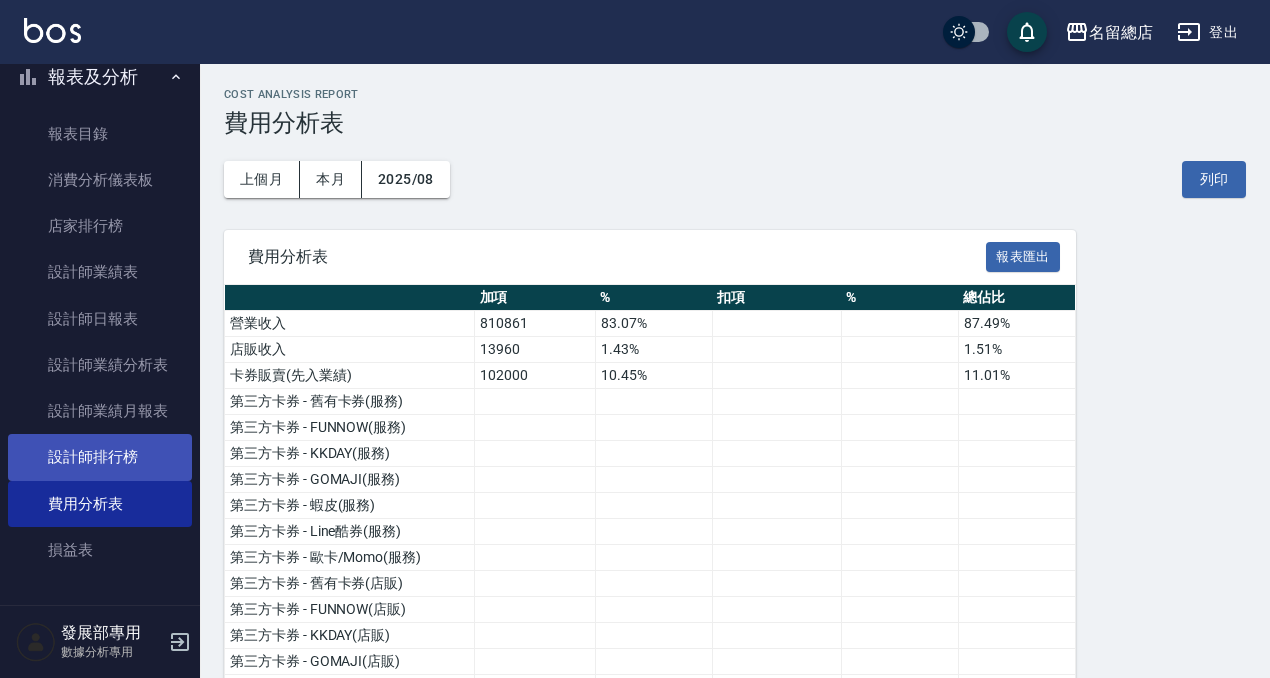 click on "設計師排行榜" at bounding box center [100, 457] 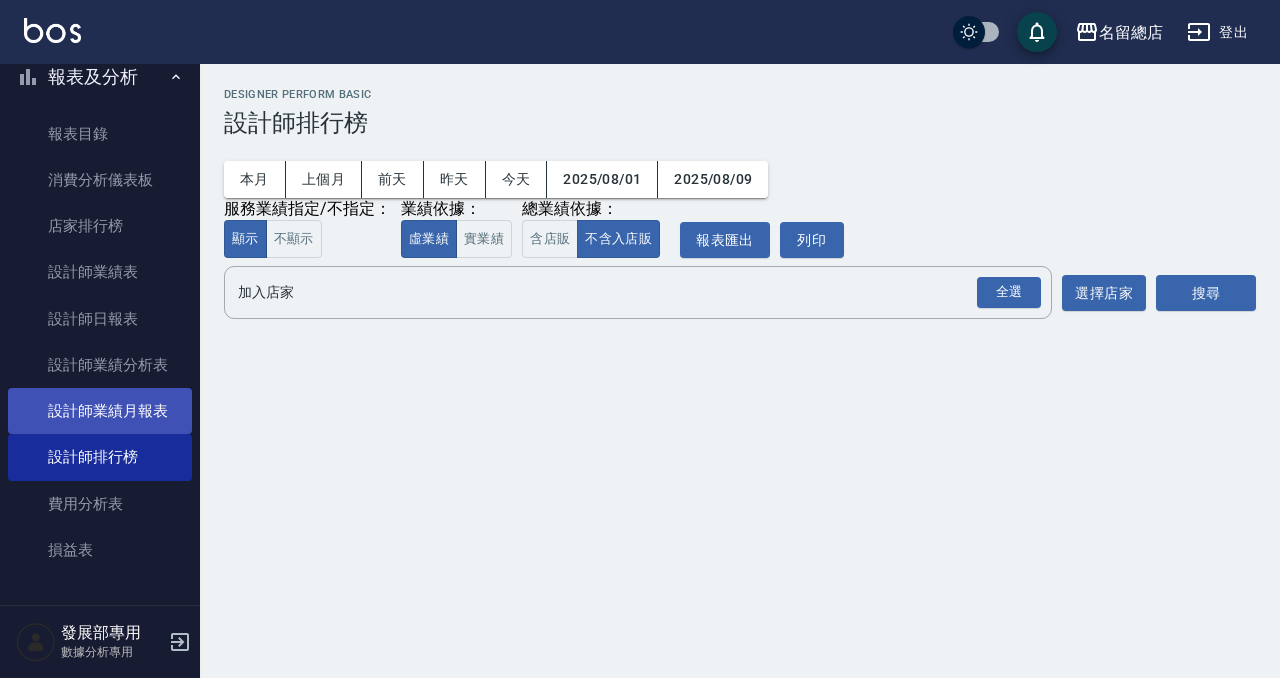 click on "設計師業績月報表" at bounding box center (100, 411) 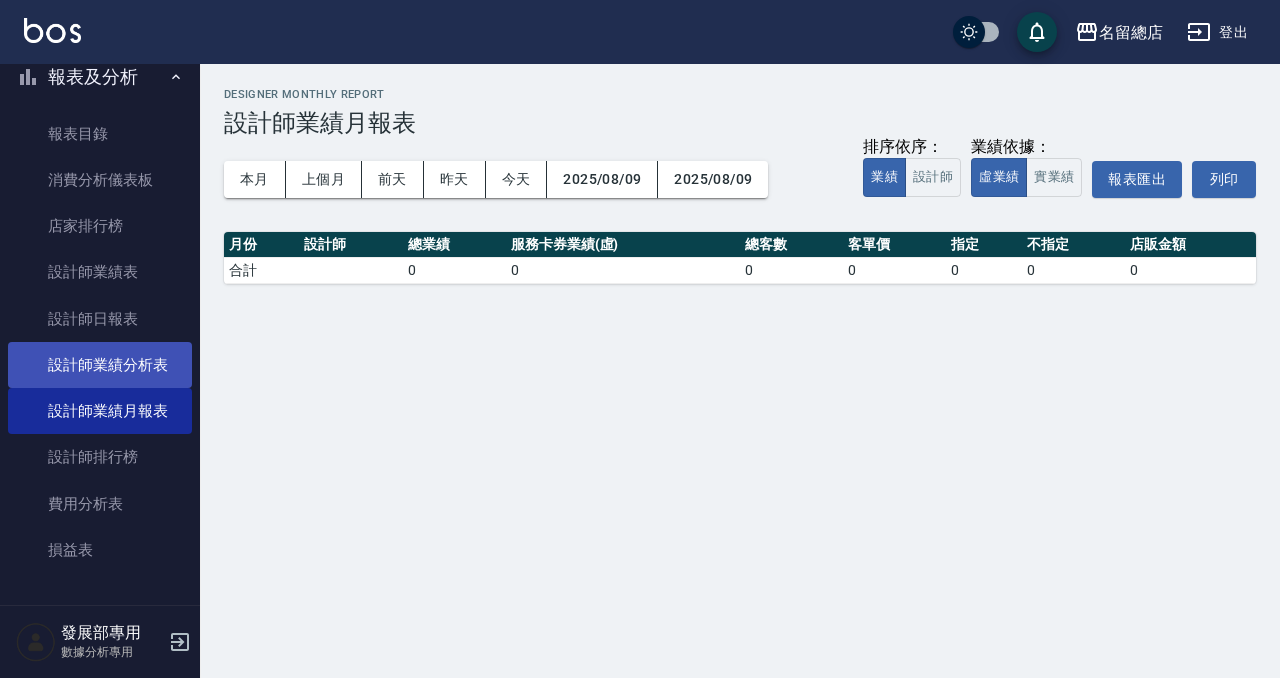 click on "設計師業績分析表" at bounding box center [100, 365] 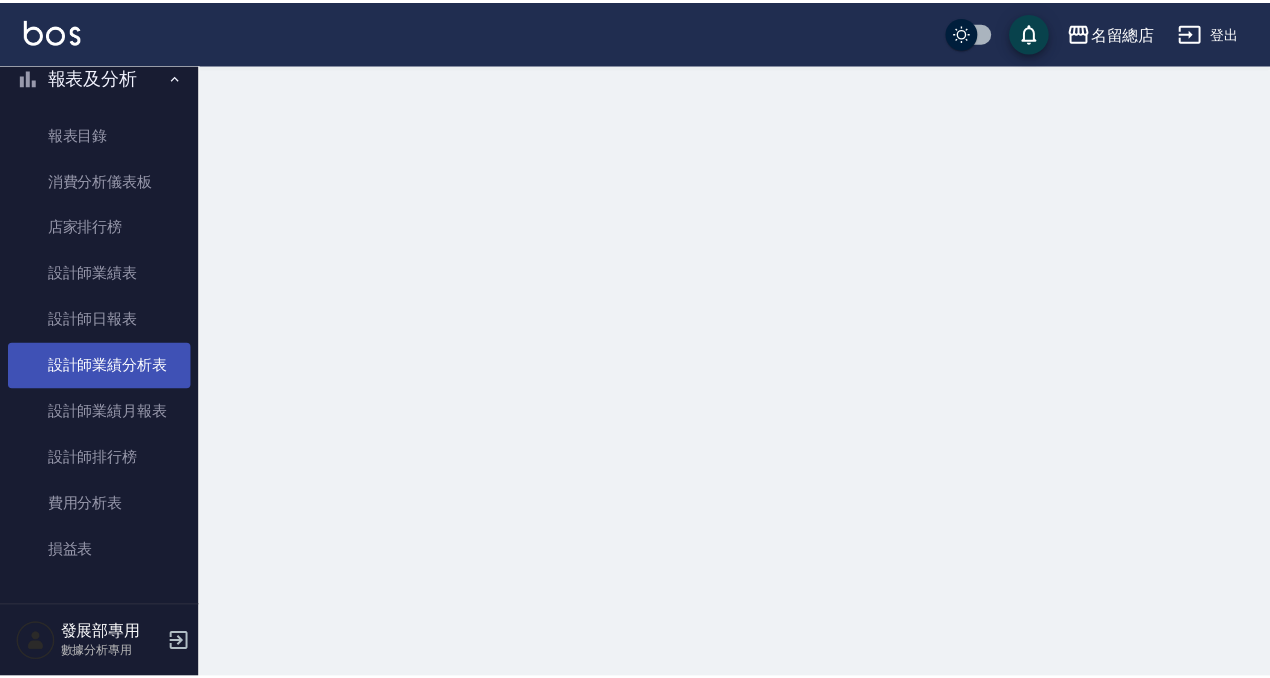 scroll, scrollTop: 0, scrollLeft: 0, axis: both 